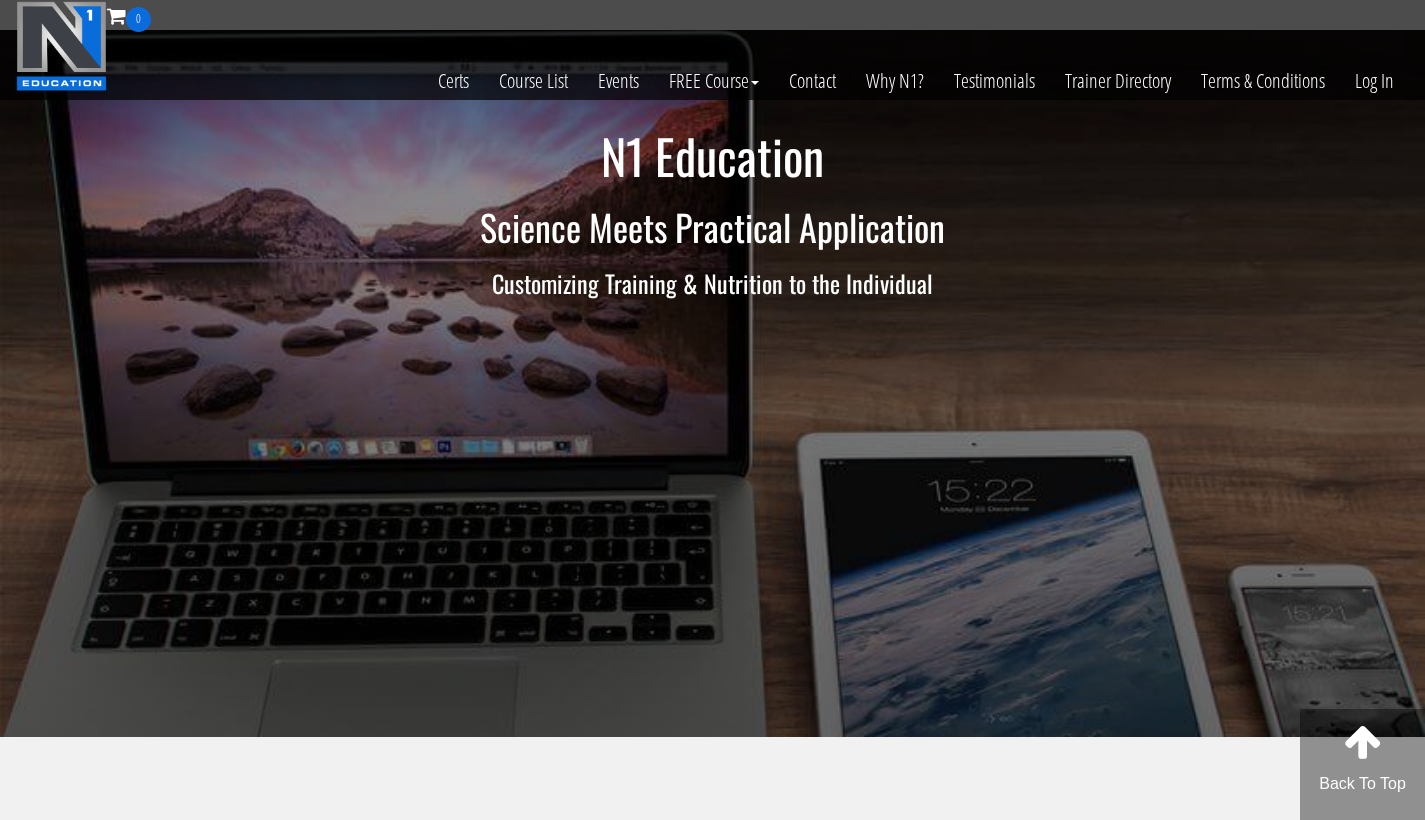 scroll, scrollTop: 0, scrollLeft: 0, axis: both 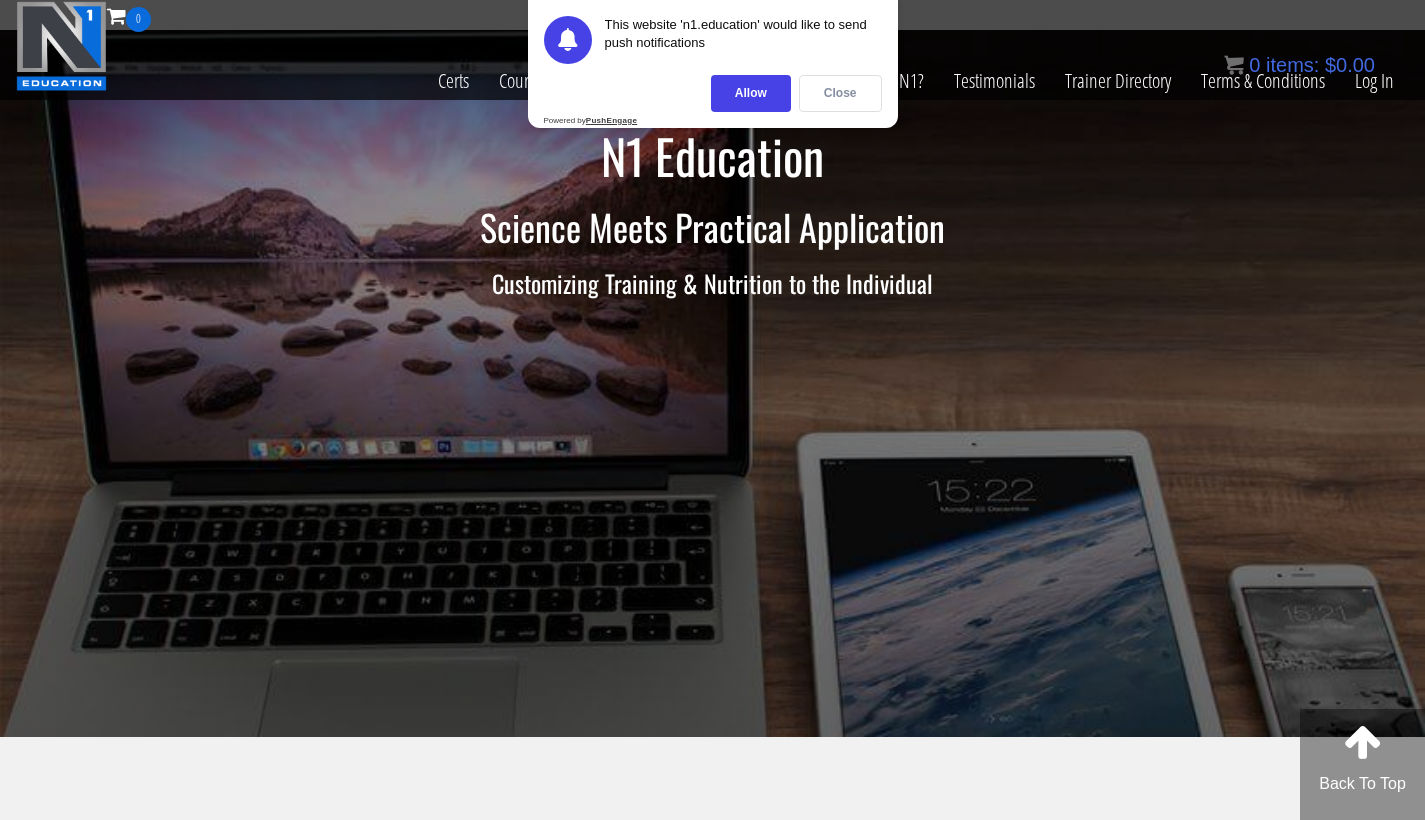 click on "Close" at bounding box center (840, 93) 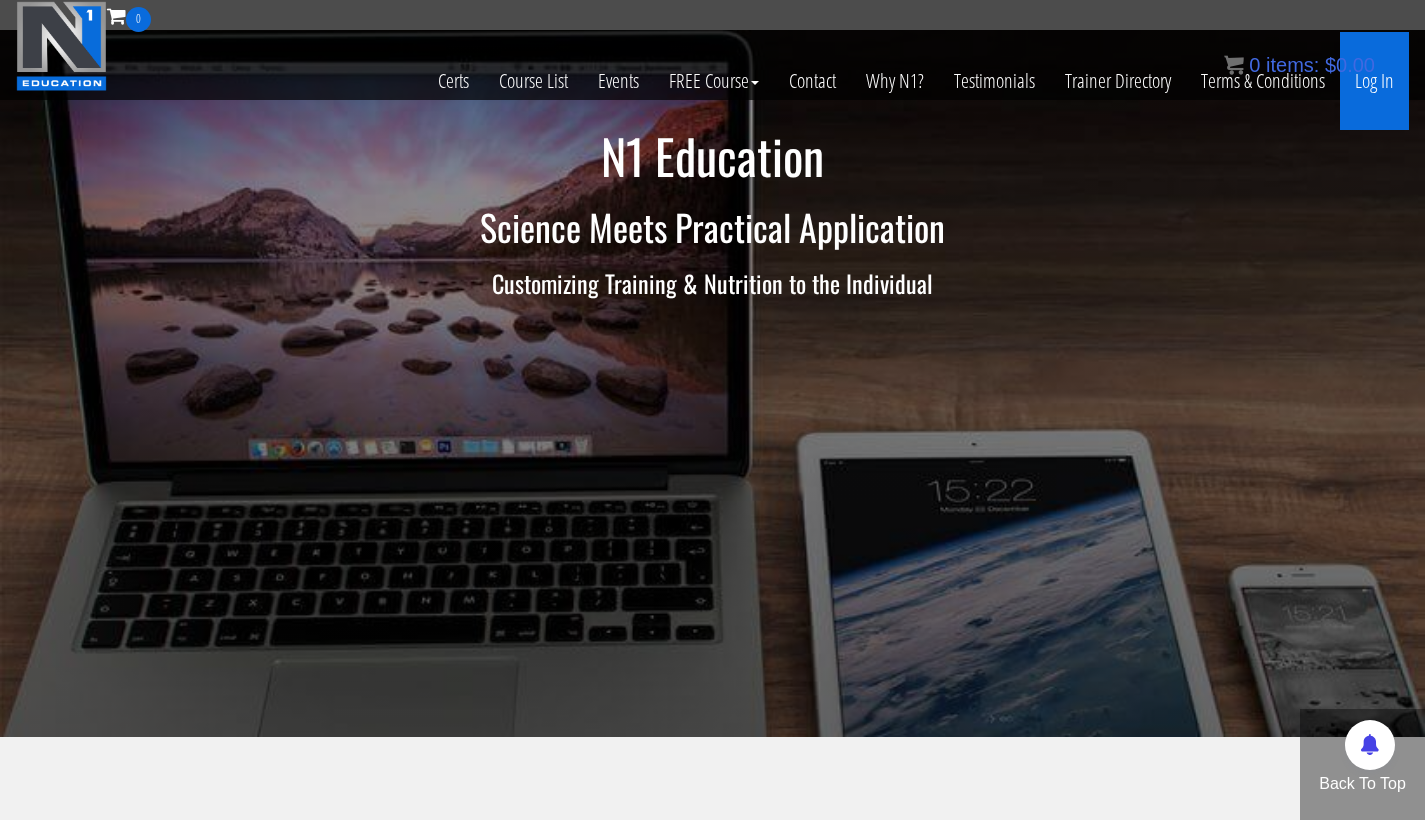 click on "Log In" at bounding box center (1374, 81) 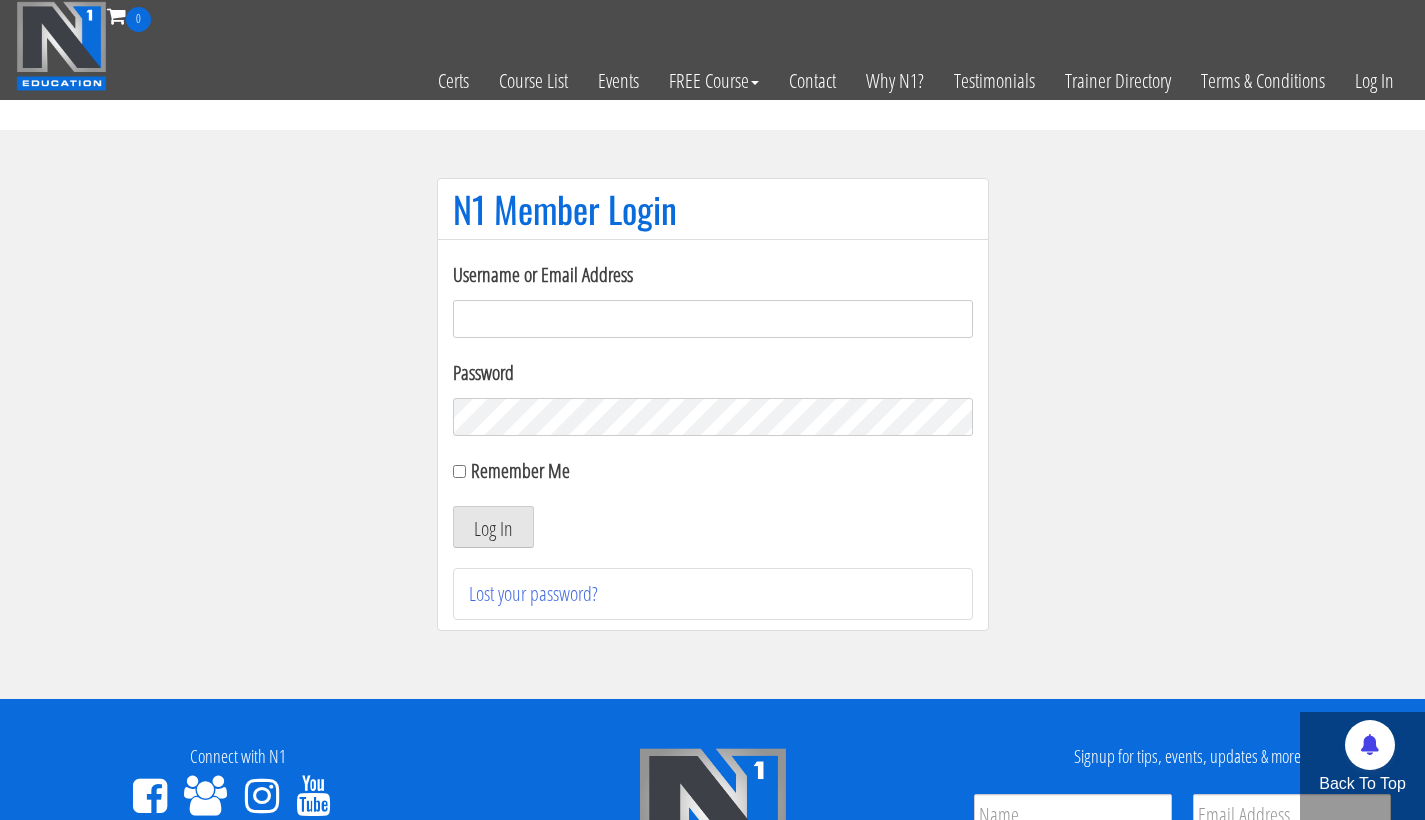 scroll, scrollTop: 0, scrollLeft: 0, axis: both 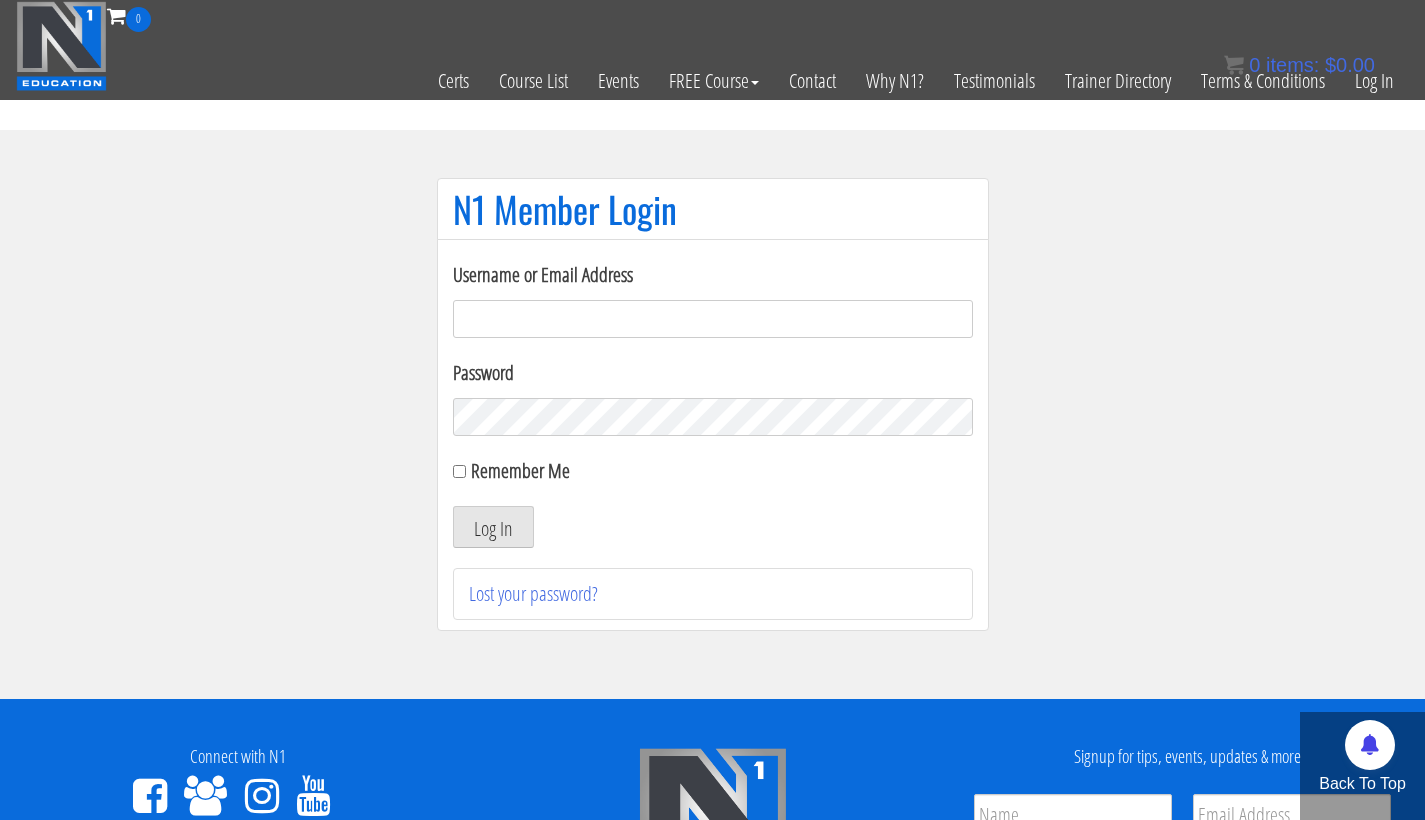 type on "e" 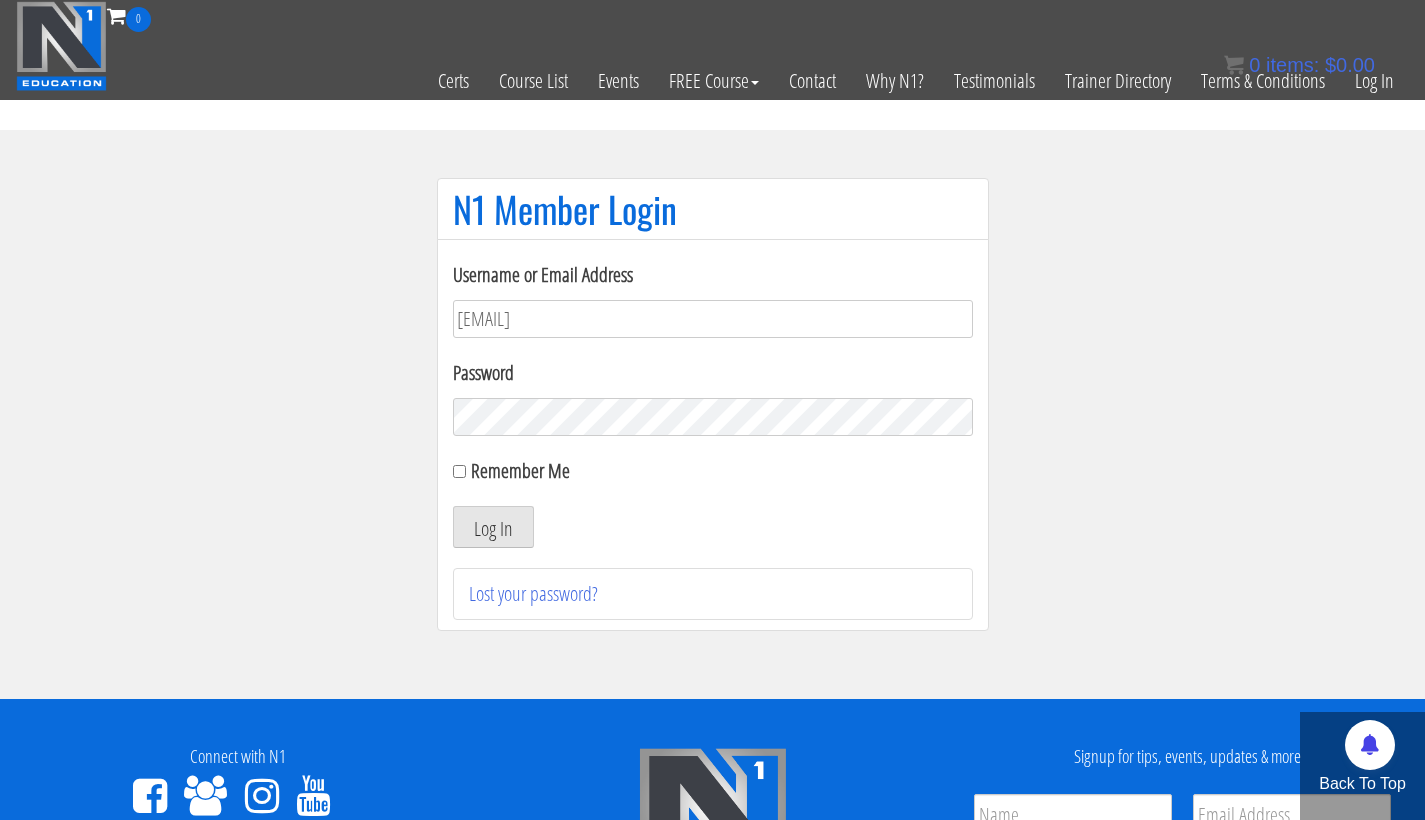 type on "bryan.williams@upr.edu" 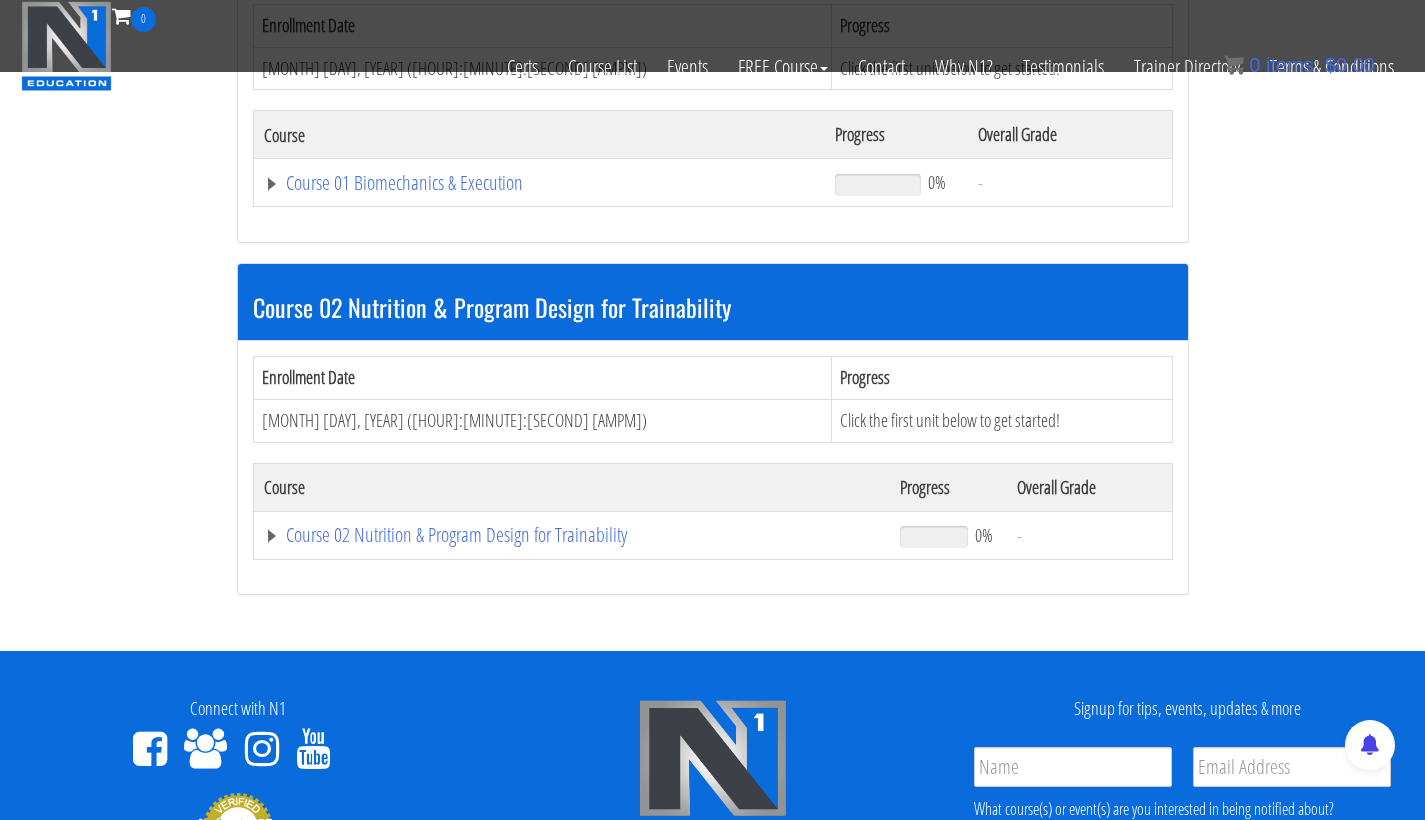 scroll, scrollTop: 373, scrollLeft: 0, axis: vertical 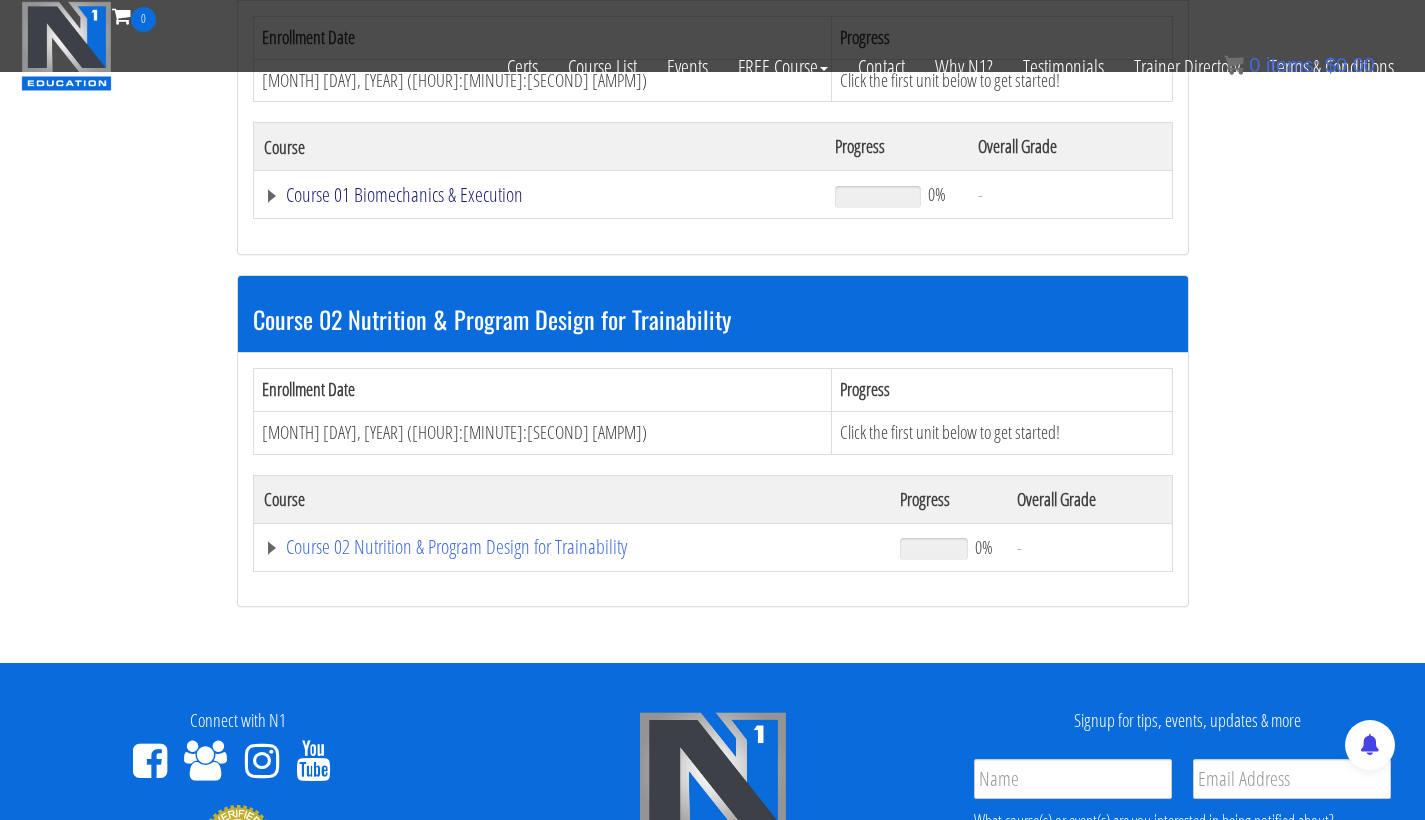 click on "Course 01 Biomechanics & Execution" at bounding box center [540, 195] 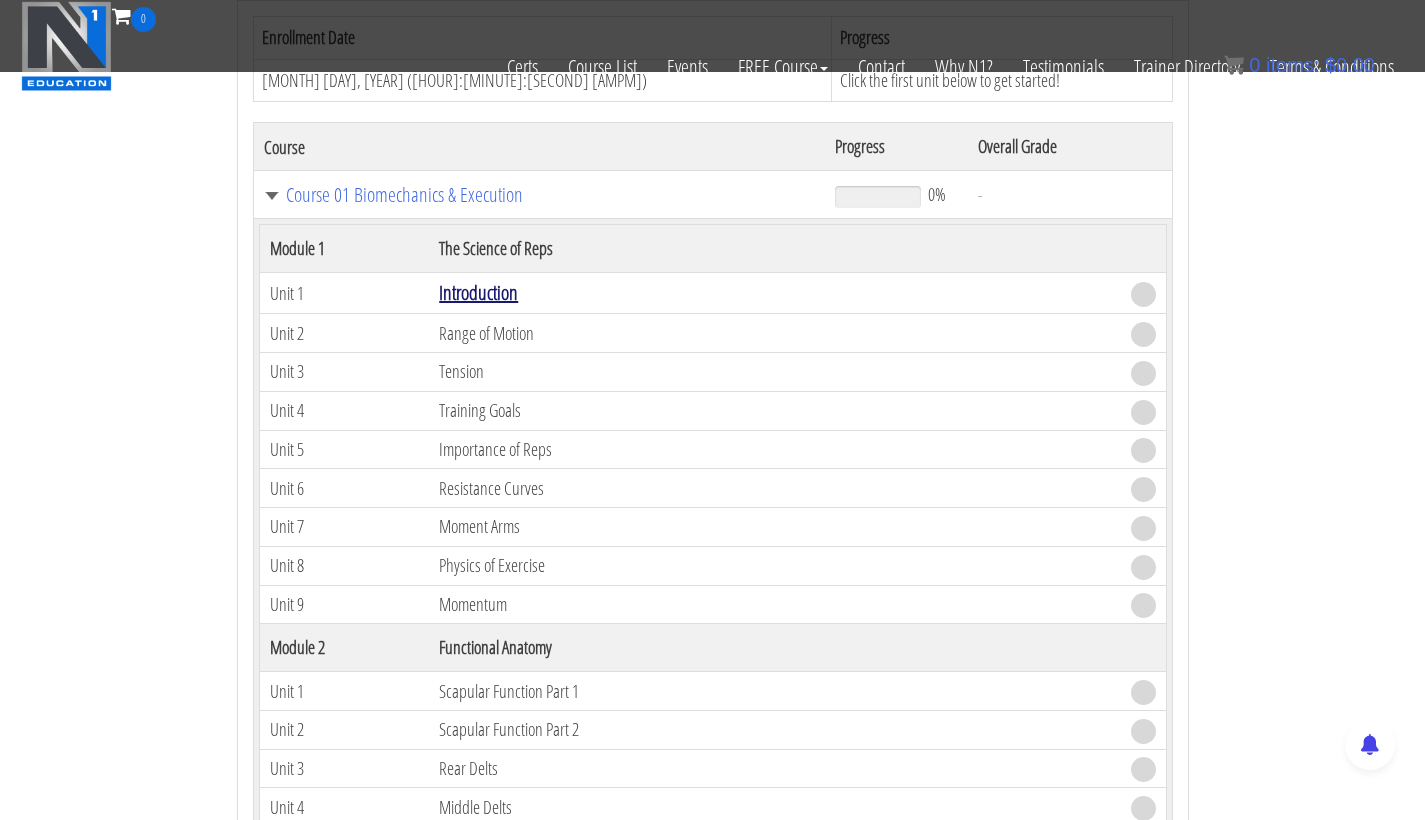 click on "Introduction" at bounding box center (478, 292) 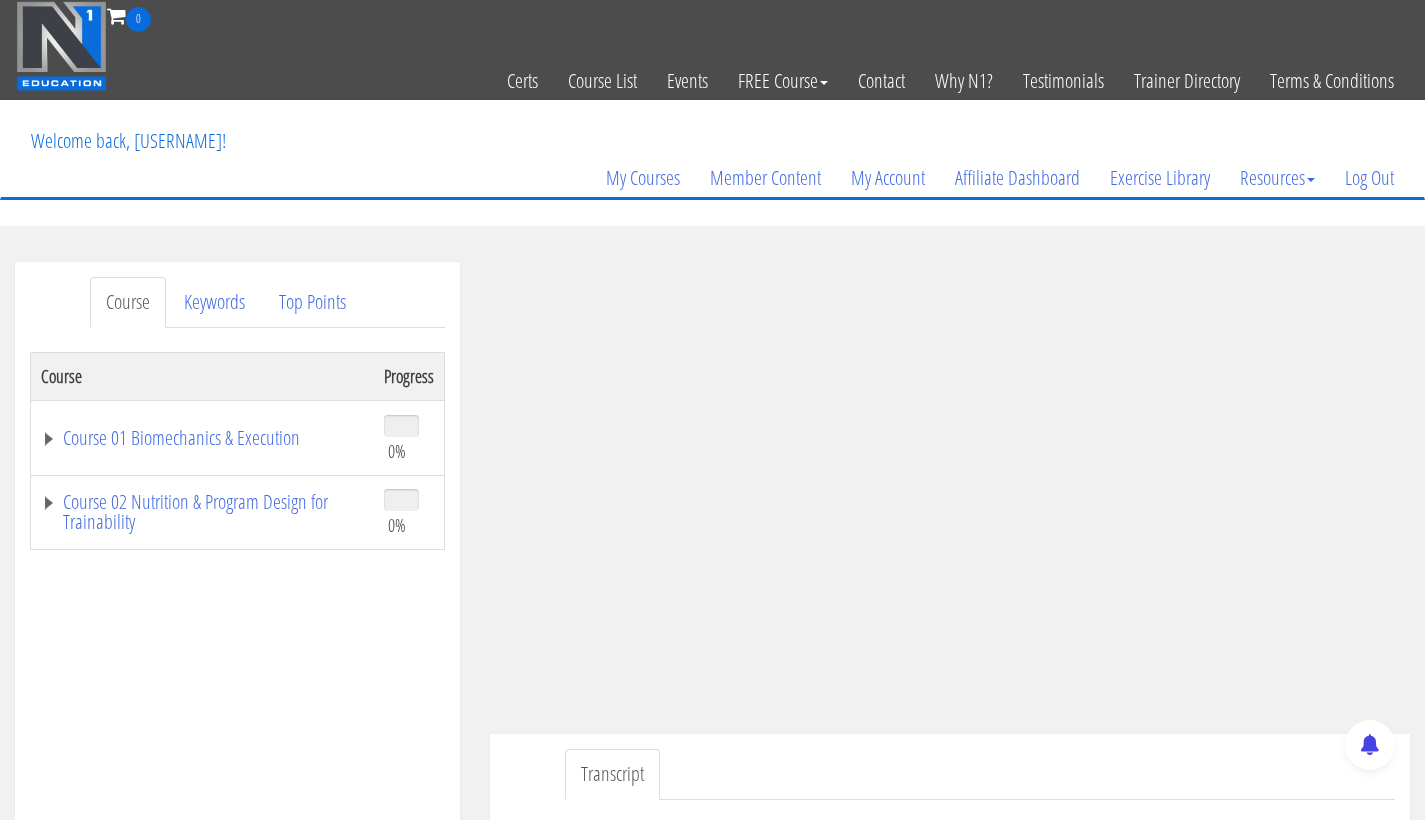 scroll, scrollTop: 0, scrollLeft: 0, axis: both 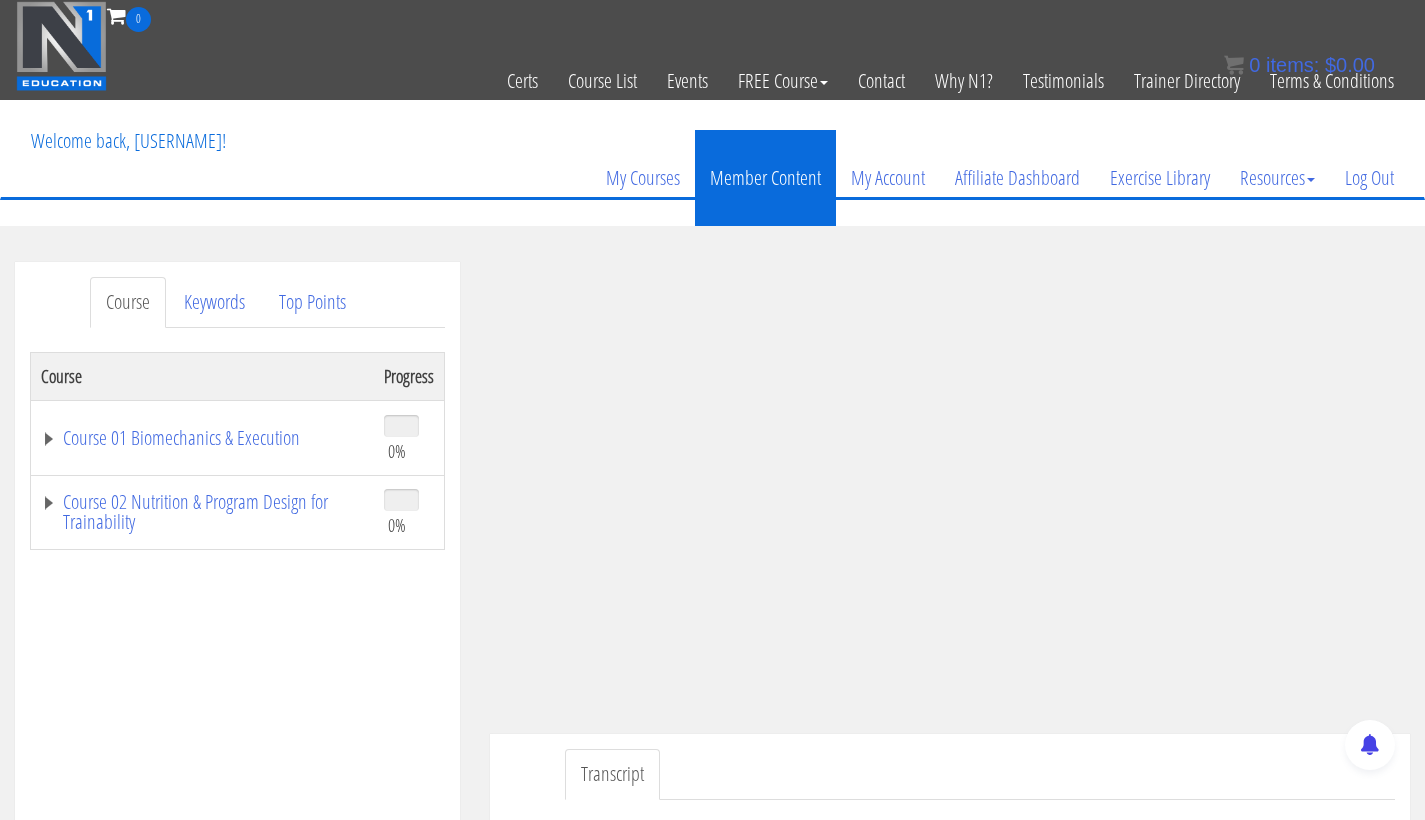 click on "Member Content" at bounding box center (765, 178) 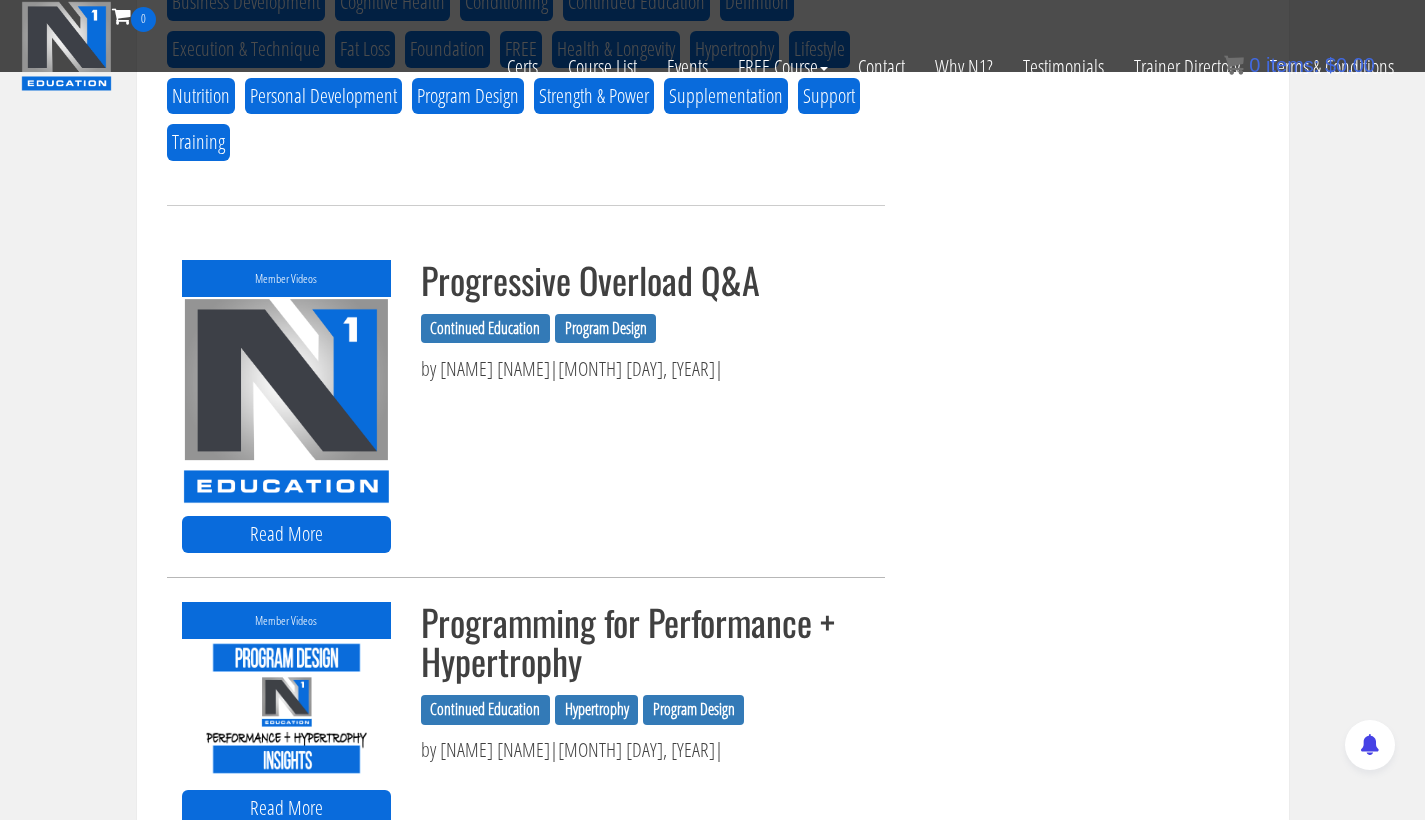 scroll, scrollTop: 942, scrollLeft: 0, axis: vertical 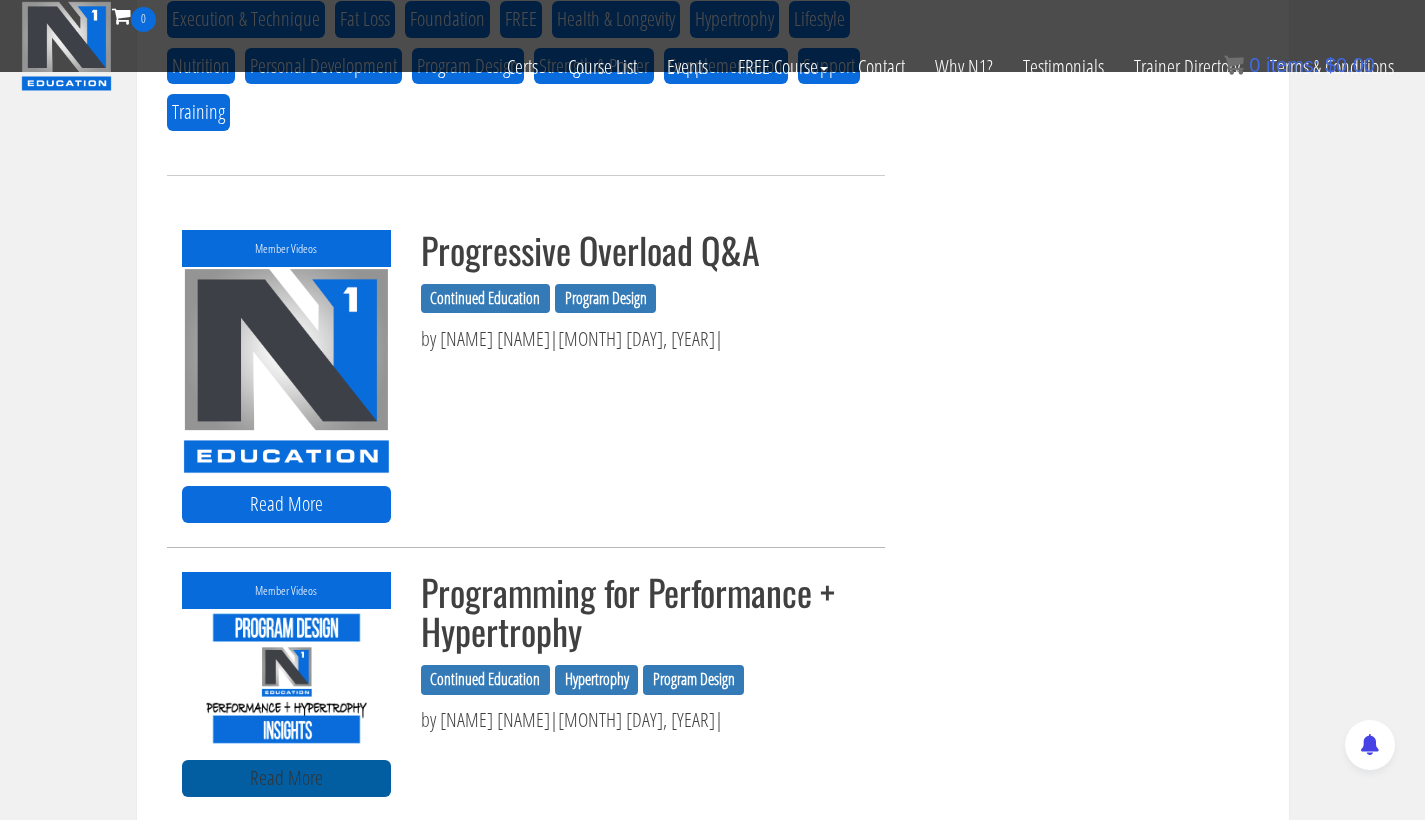 click on "Read More" at bounding box center (286, 778) 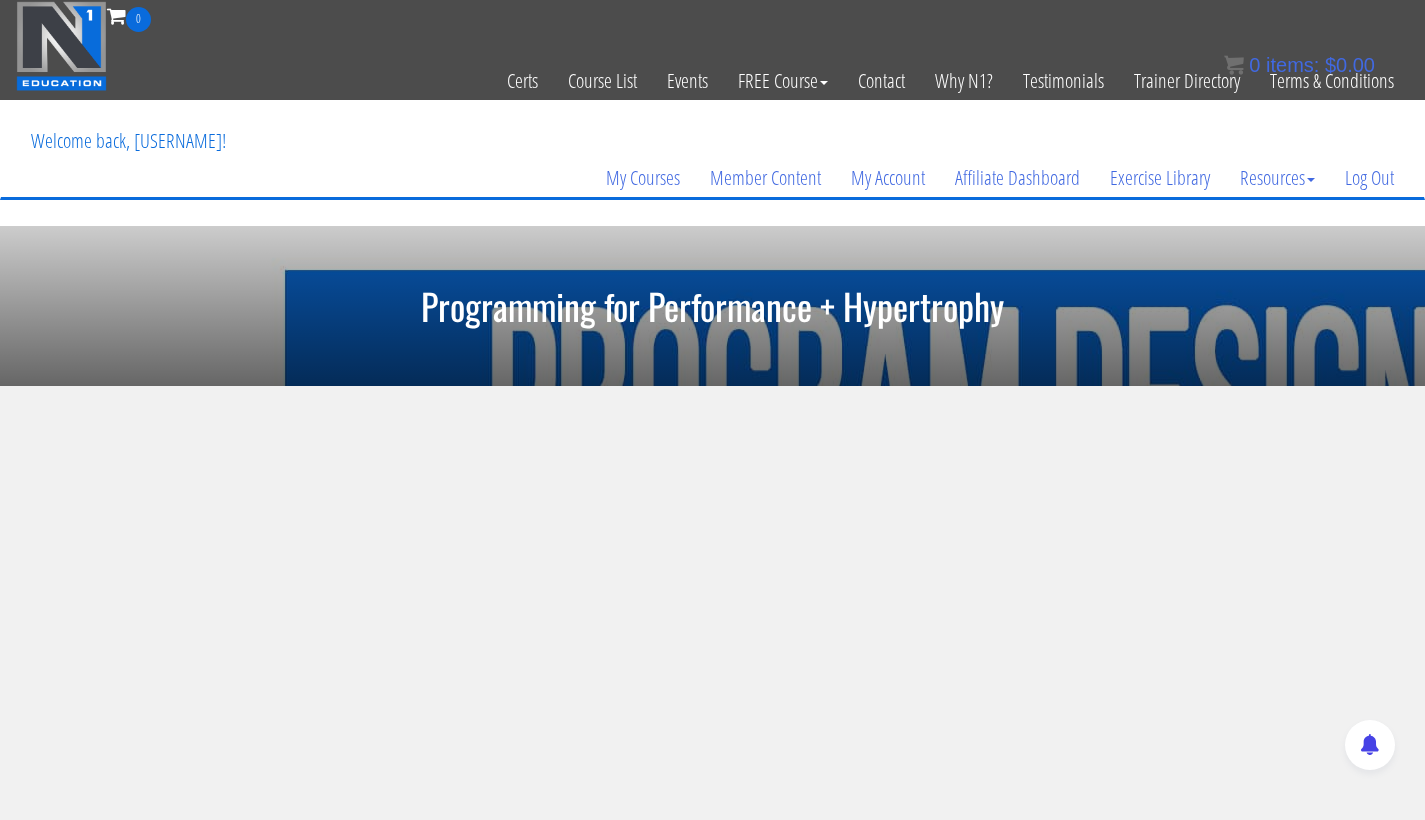 scroll, scrollTop: 0, scrollLeft: 0, axis: both 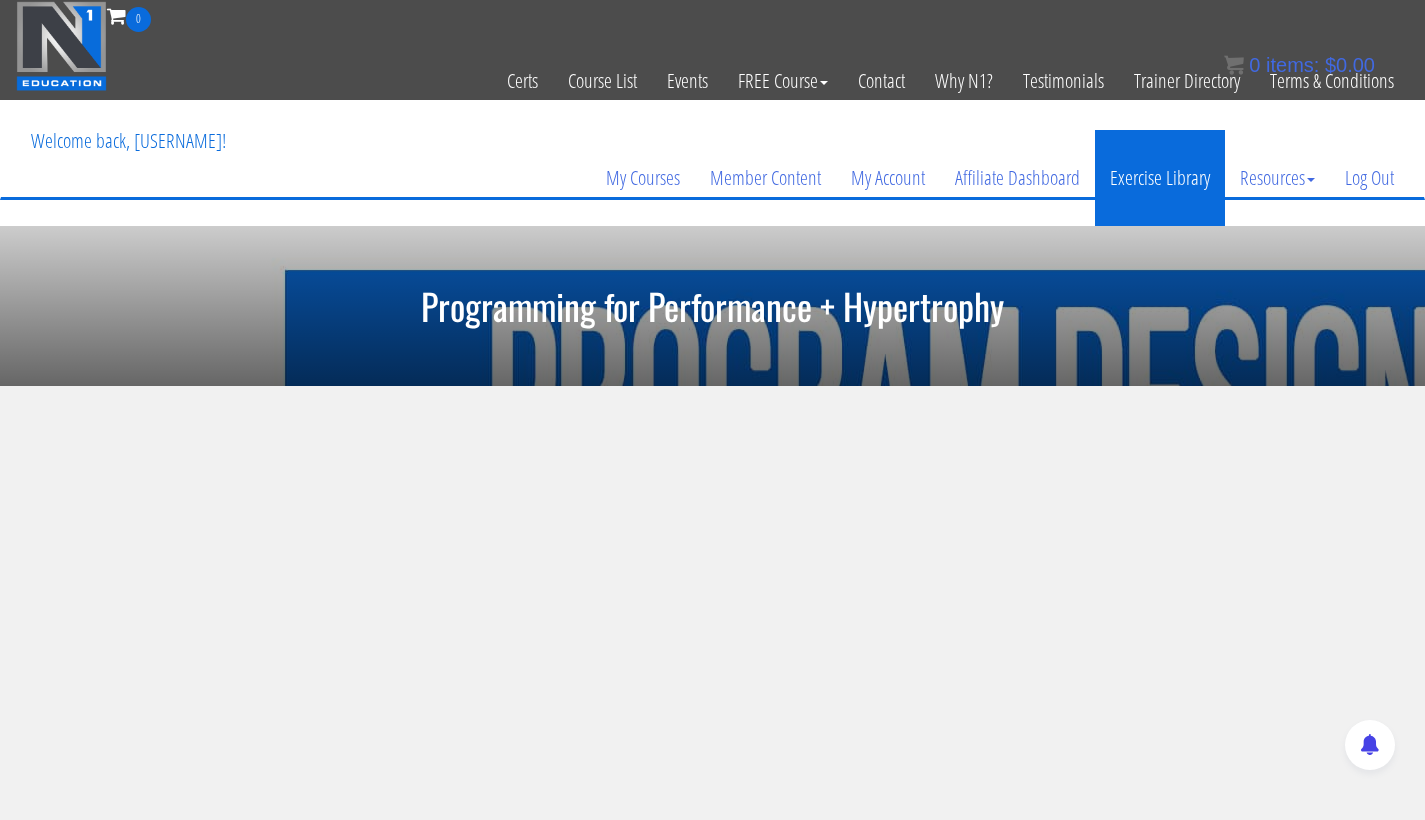 click on "Exercise Library" at bounding box center (1160, 178) 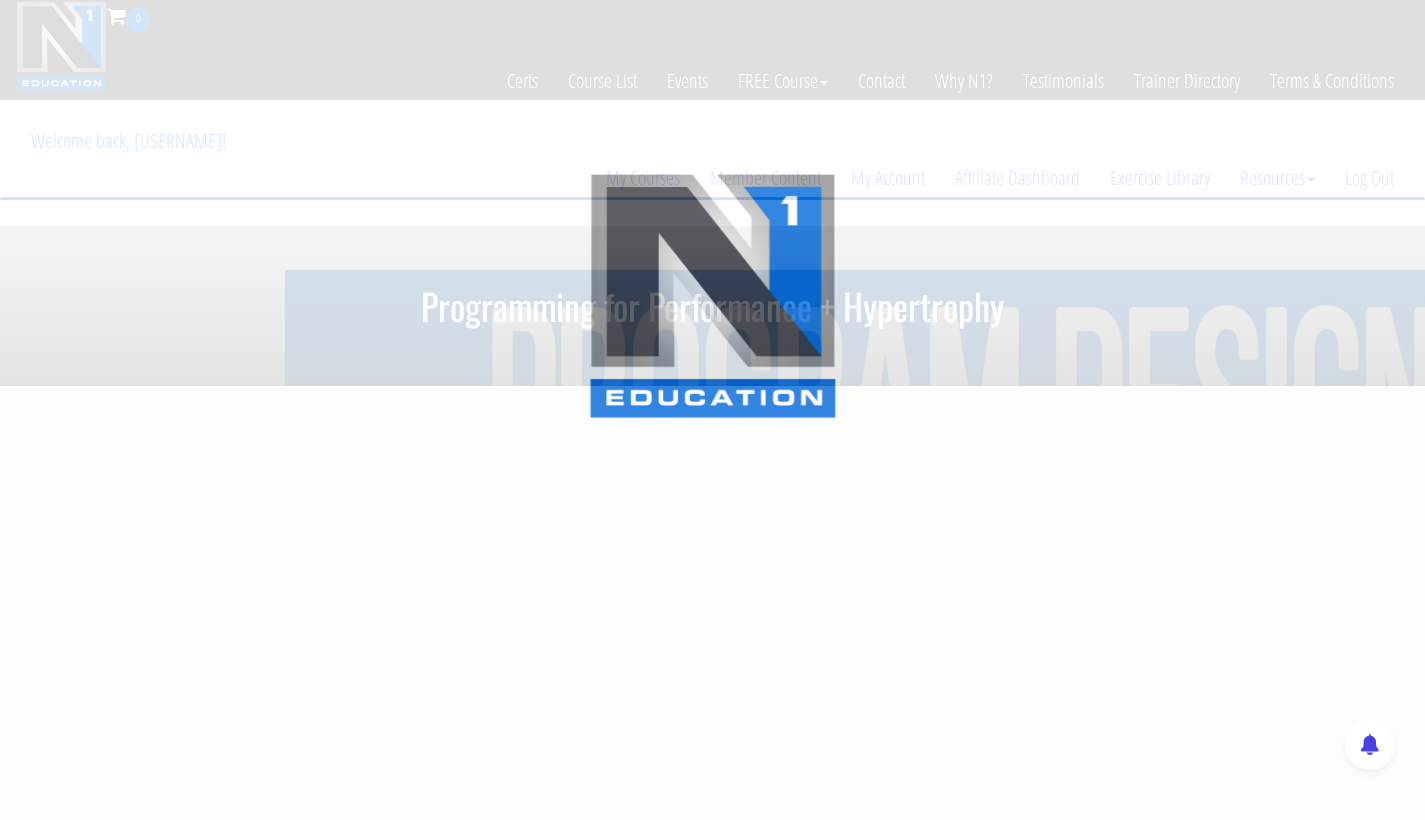 scroll, scrollTop: 0, scrollLeft: 0, axis: both 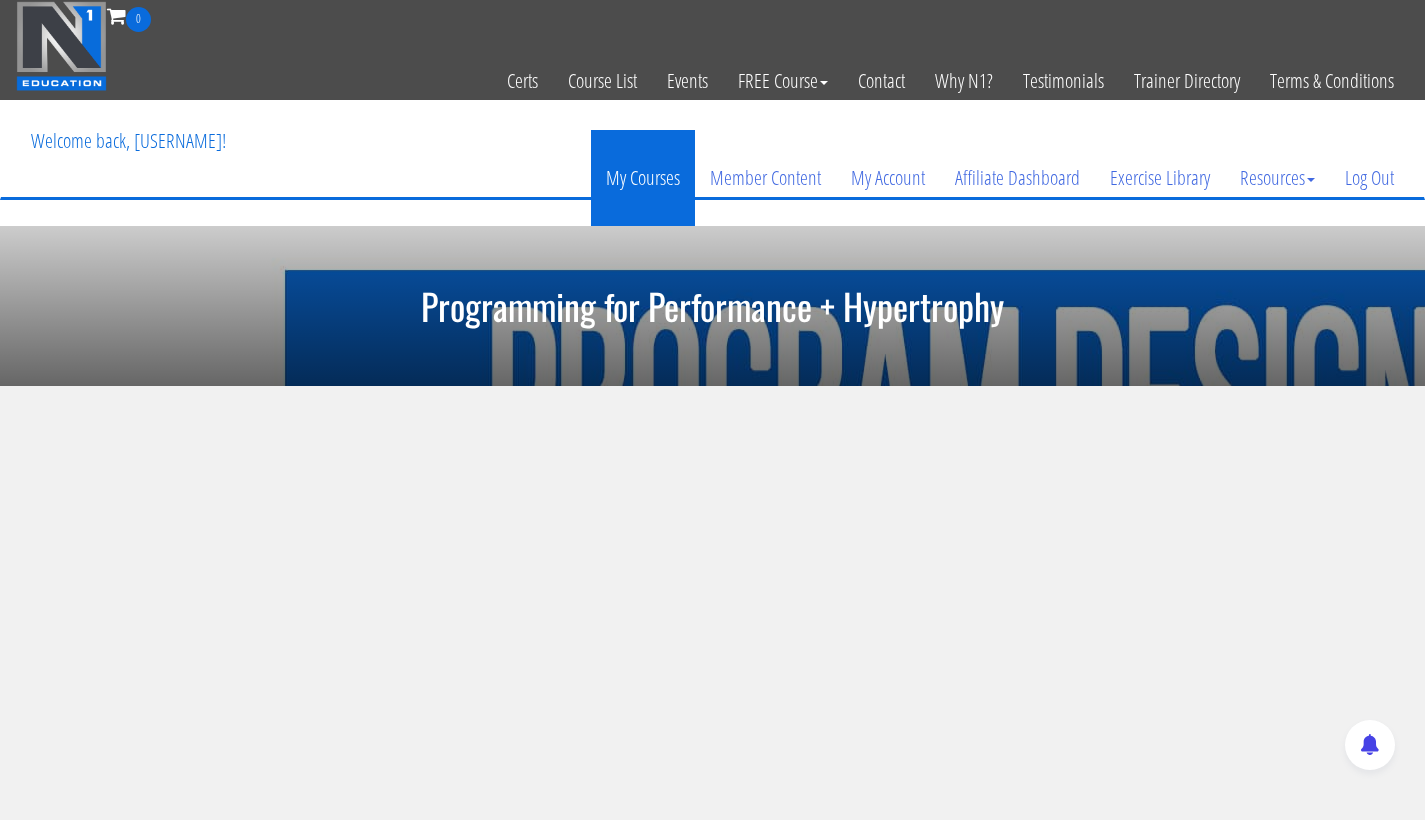 click on "My Courses" at bounding box center (643, 178) 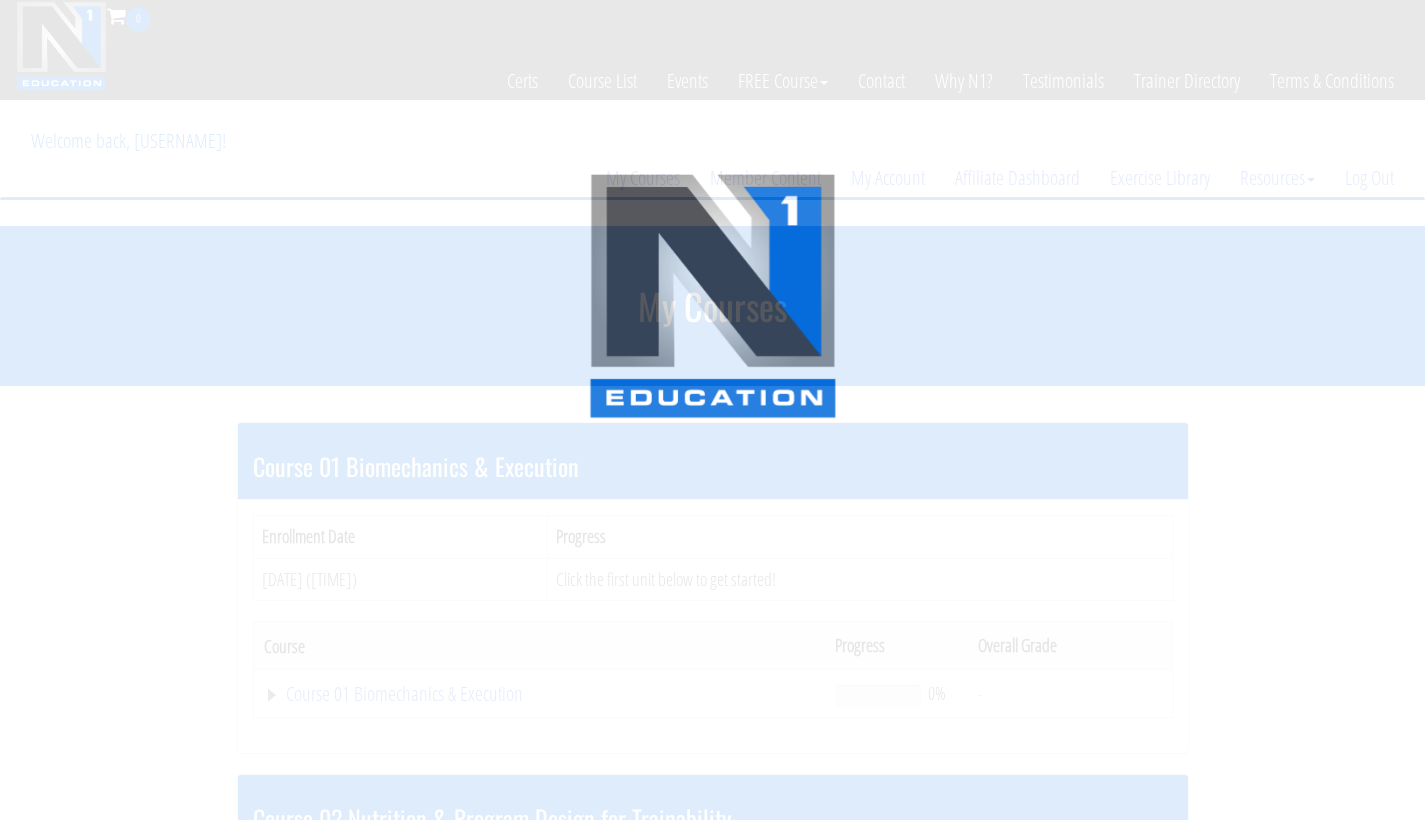 scroll, scrollTop: 0, scrollLeft: 0, axis: both 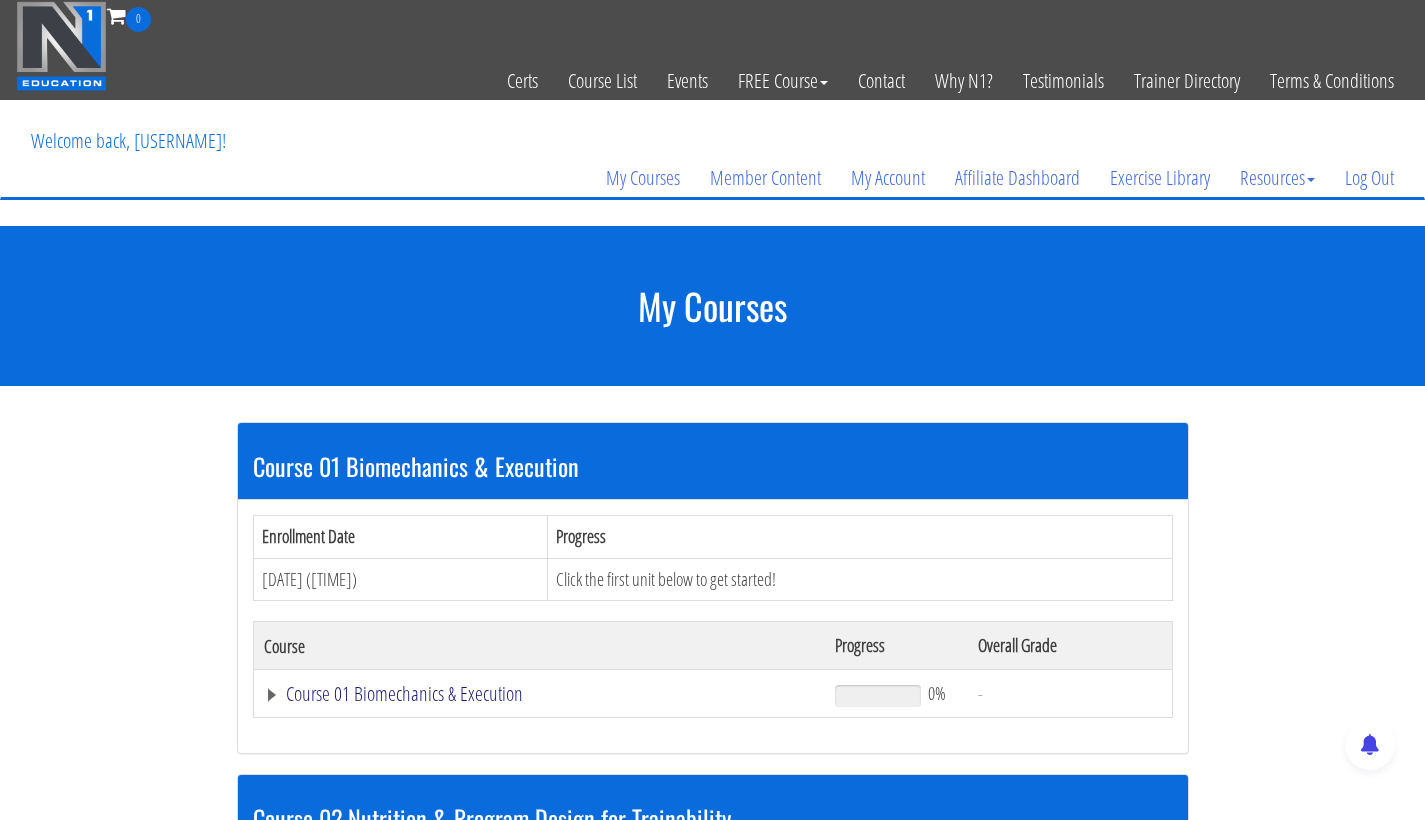 click on "Course 01 Biomechanics & Execution" at bounding box center (540, 694) 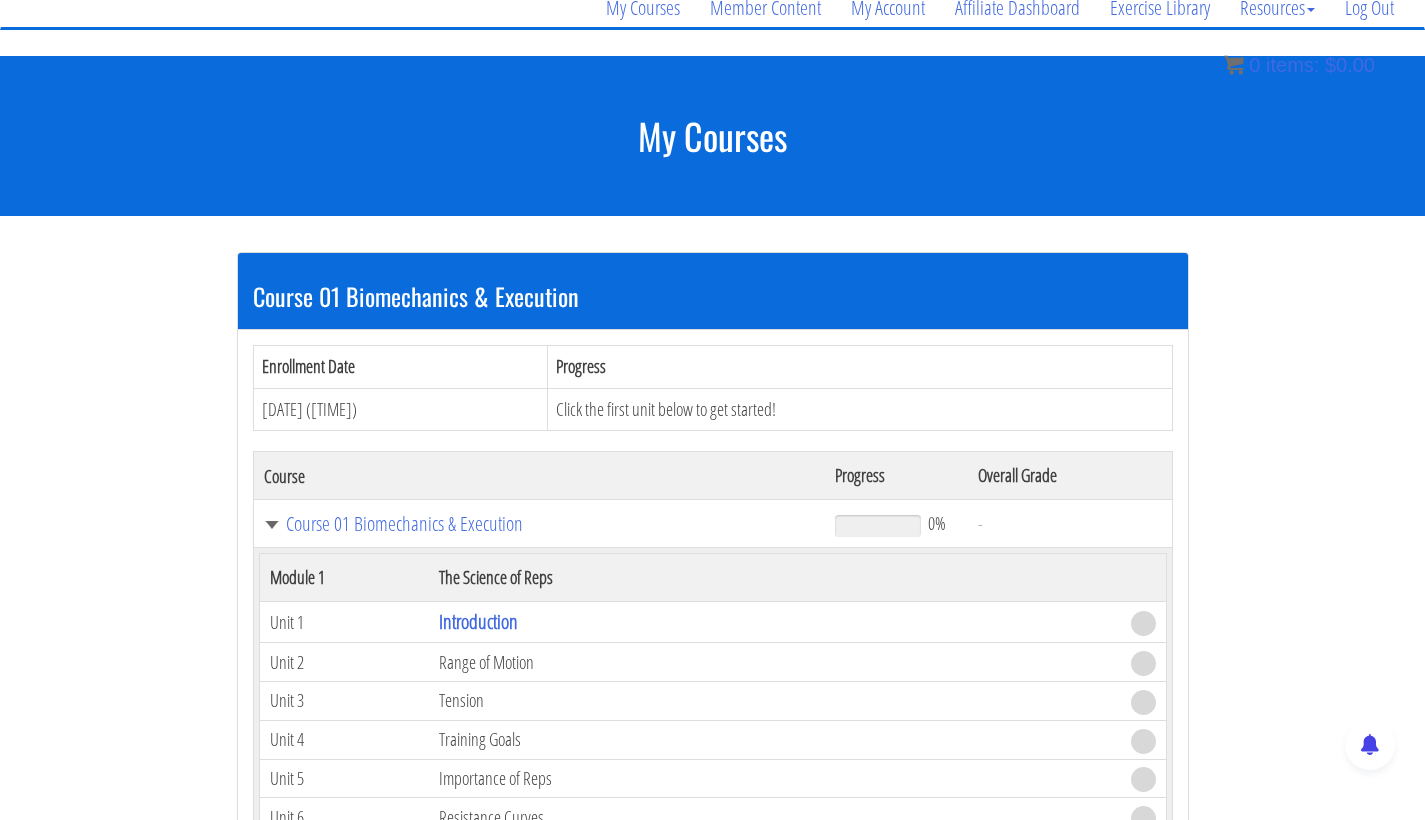 scroll, scrollTop: 184, scrollLeft: 0, axis: vertical 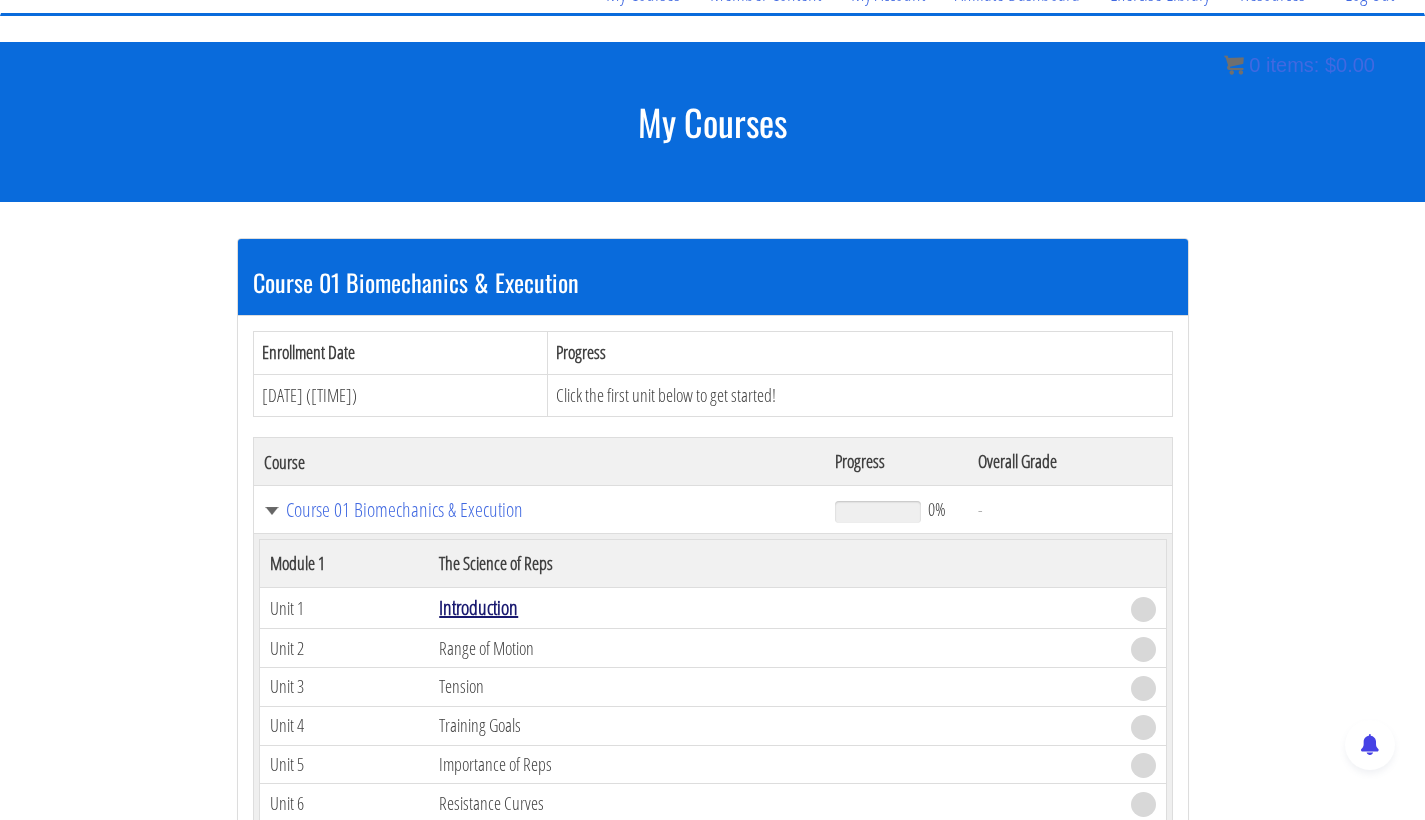 click on "Introduction" at bounding box center [478, 607] 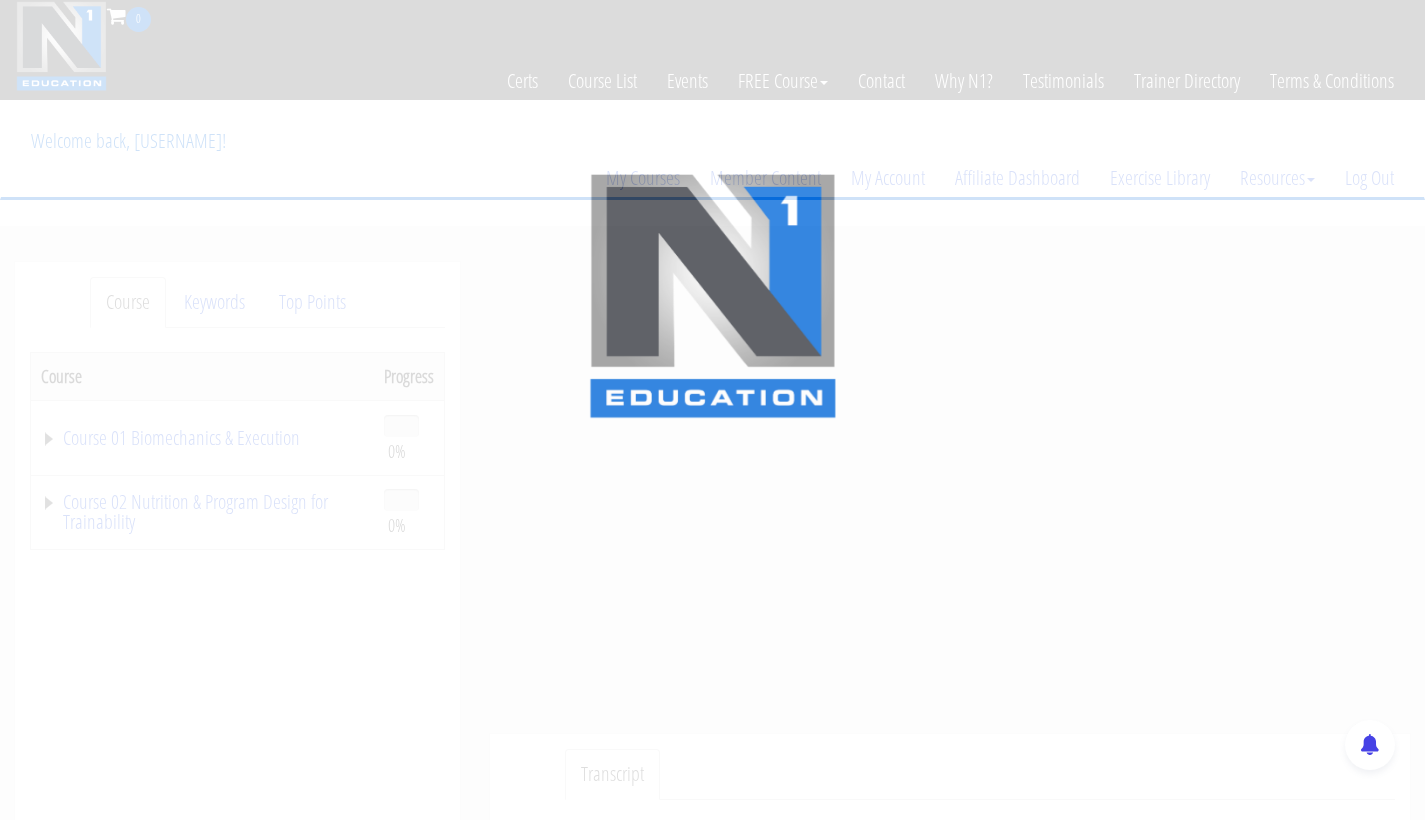 scroll, scrollTop: 0, scrollLeft: 0, axis: both 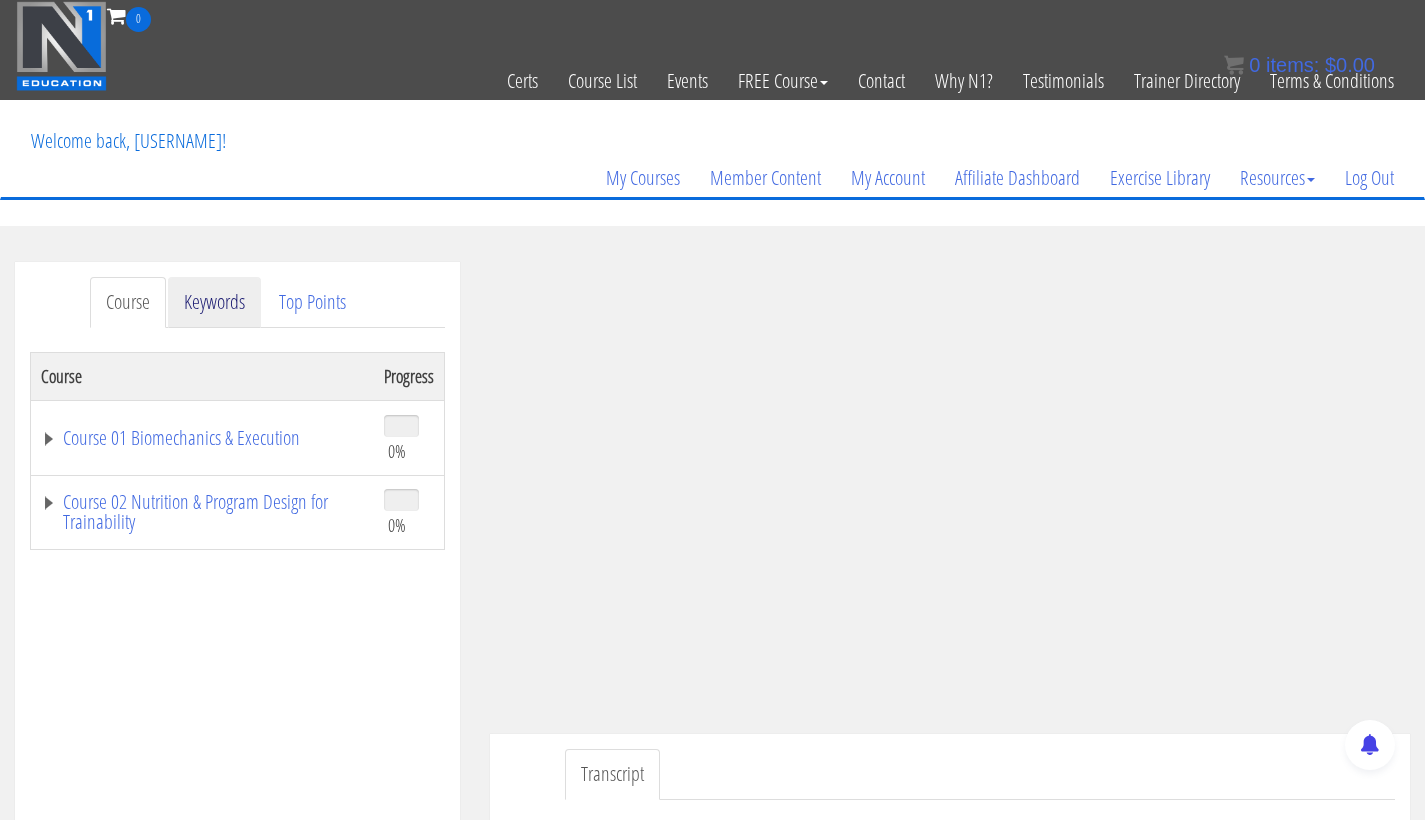 click on "Keywords" at bounding box center (214, 302) 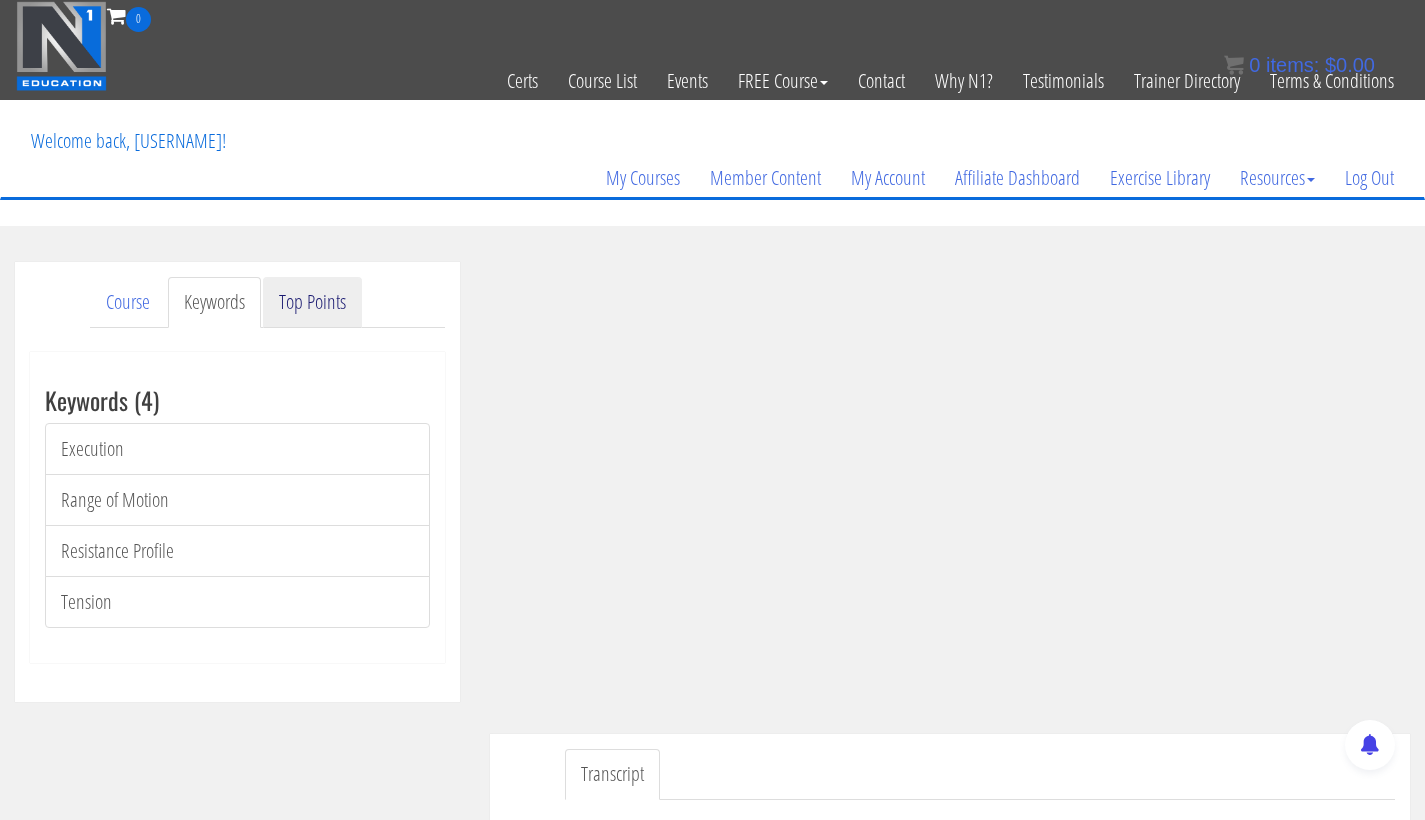 click on "Top Points" at bounding box center (312, 302) 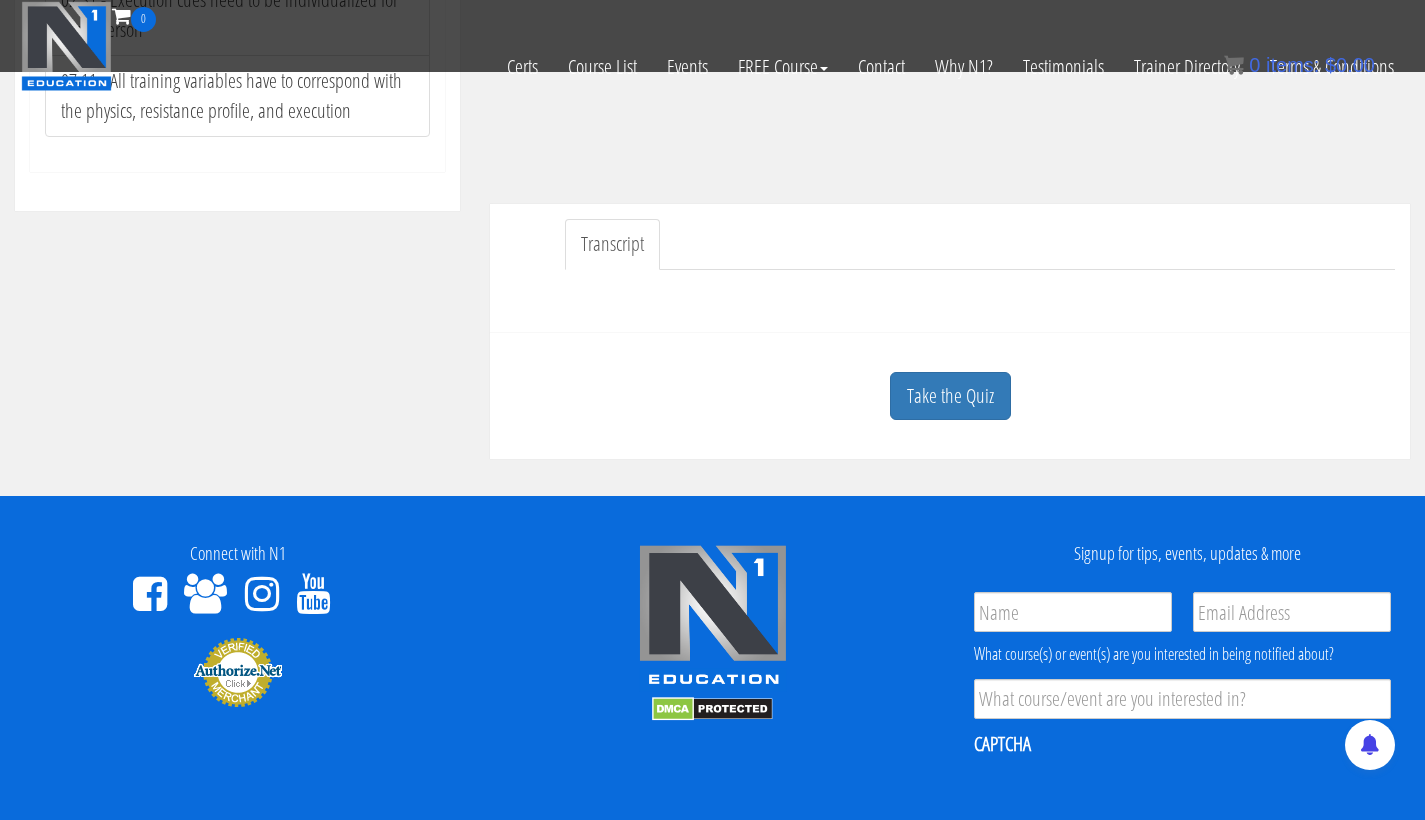 scroll, scrollTop: 406, scrollLeft: 0, axis: vertical 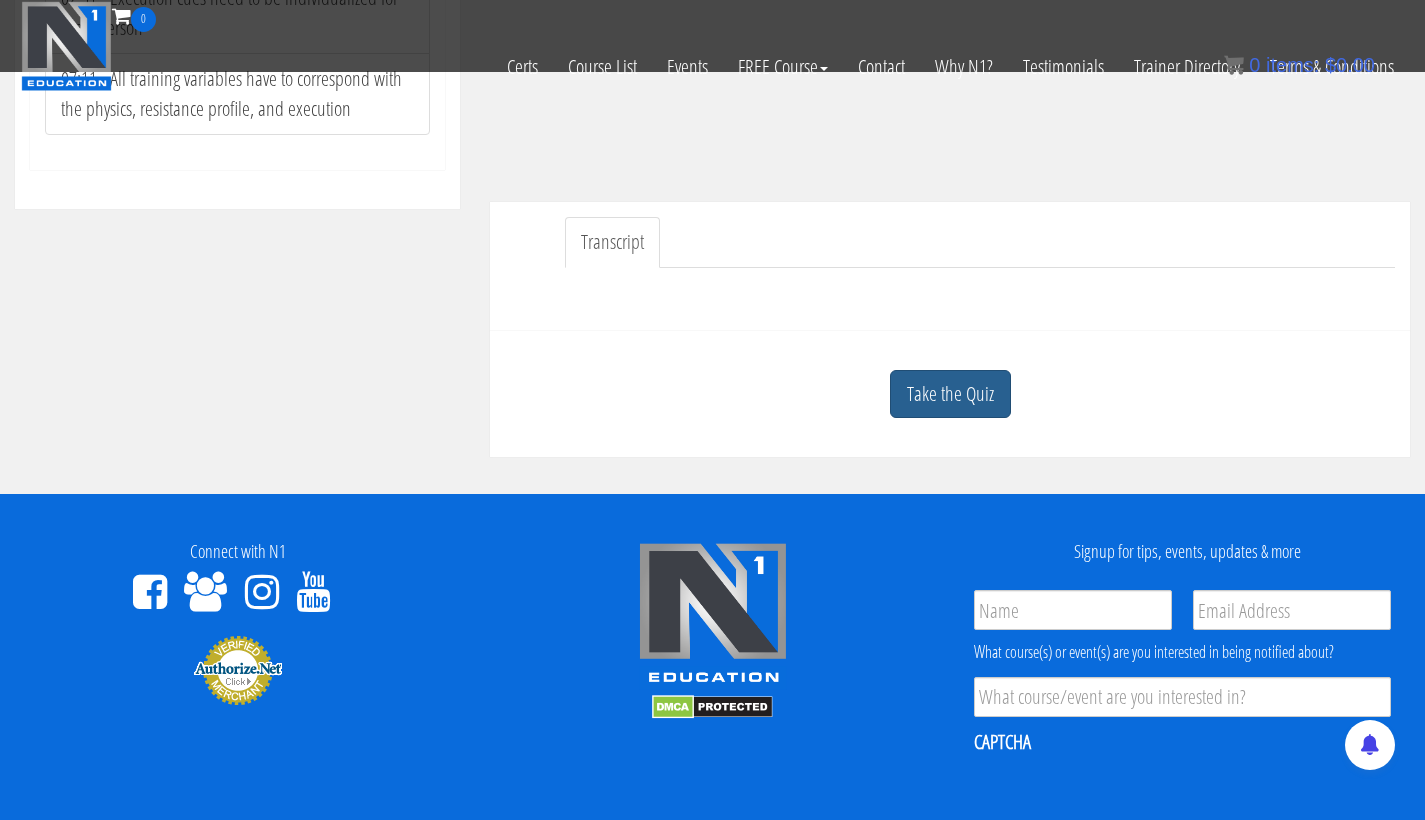 click on "Take the Quiz" at bounding box center (950, 394) 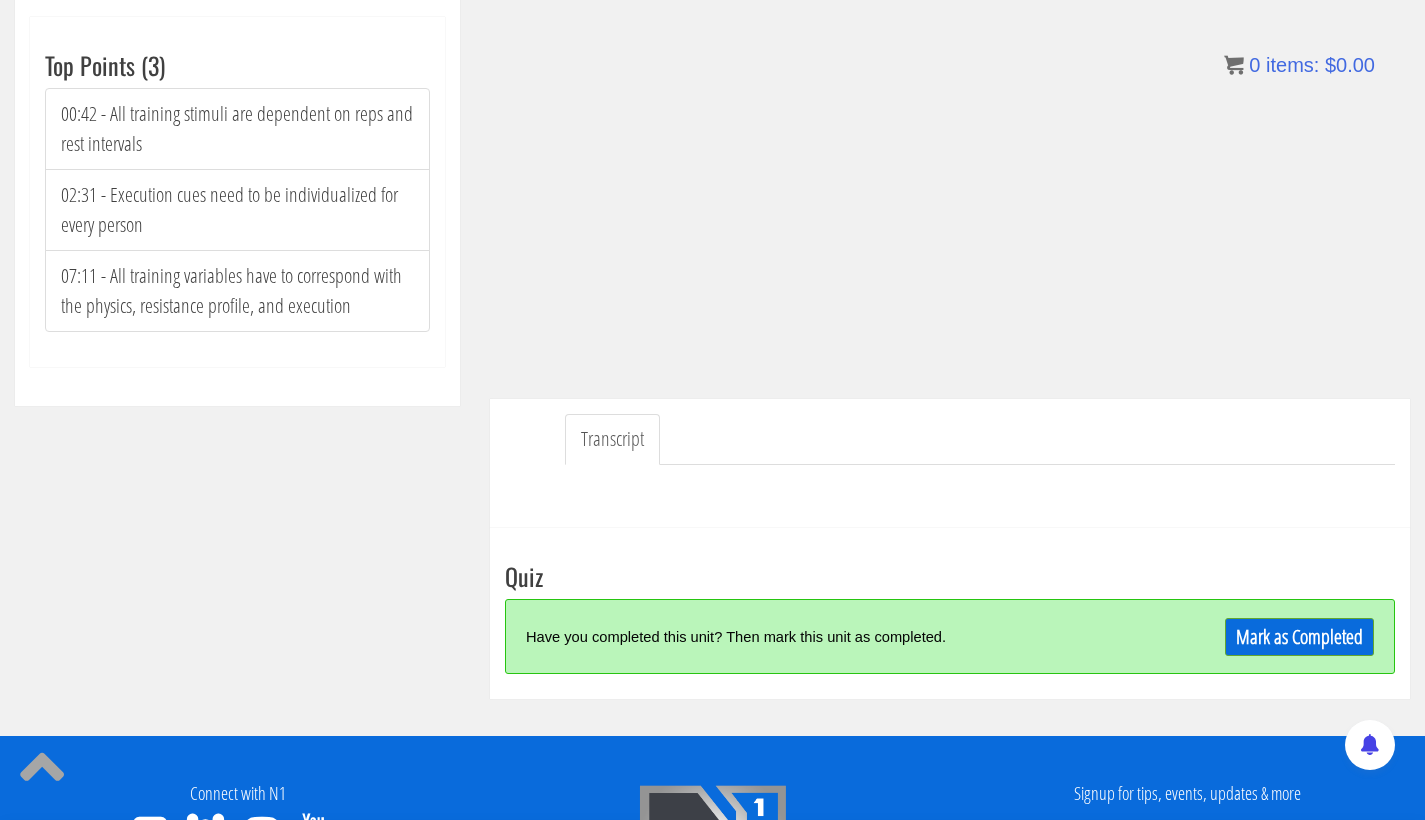 scroll, scrollTop: 345, scrollLeft: 0, axis: vertical 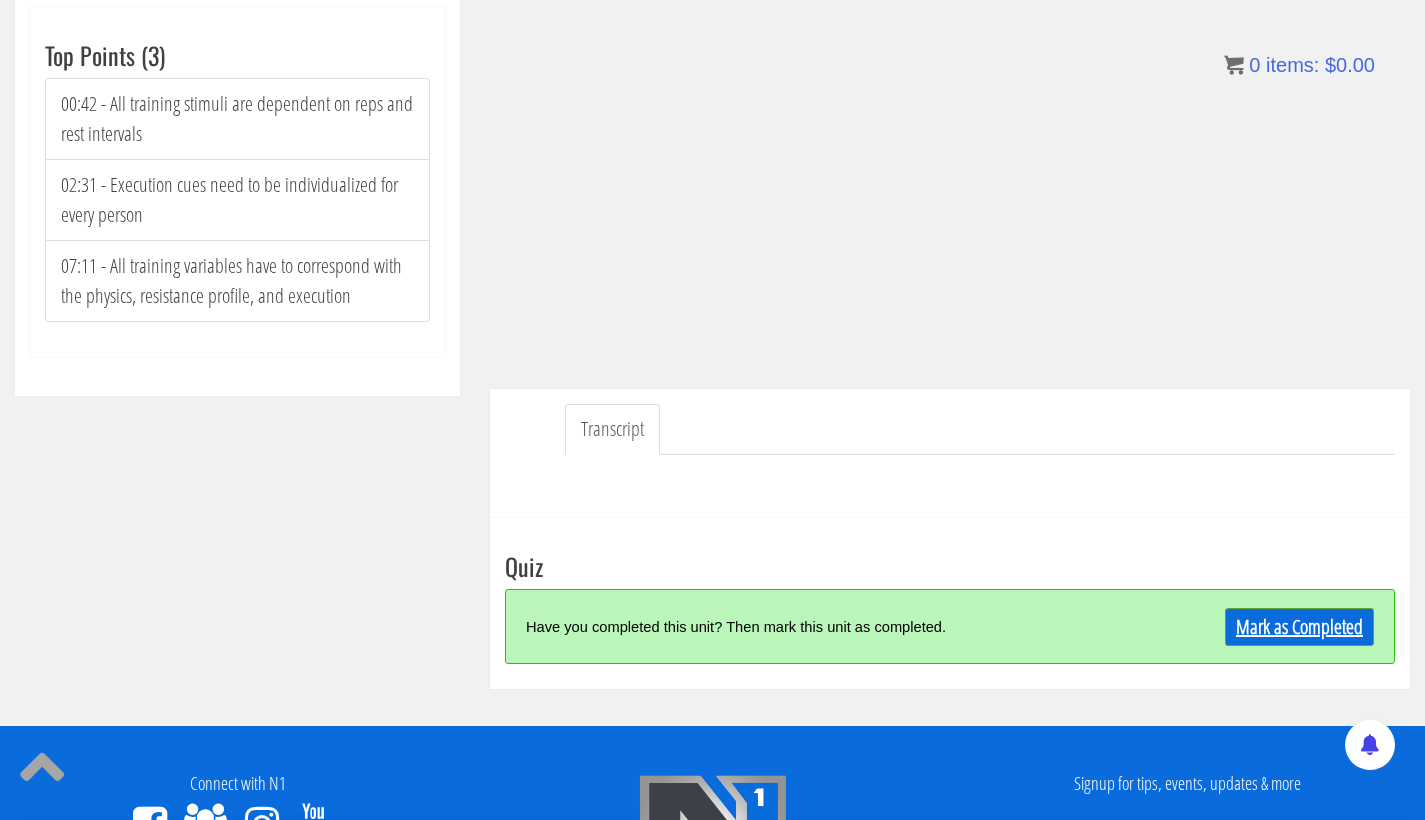 click on "Mark as Completed" at bounding box center [1299, 627] 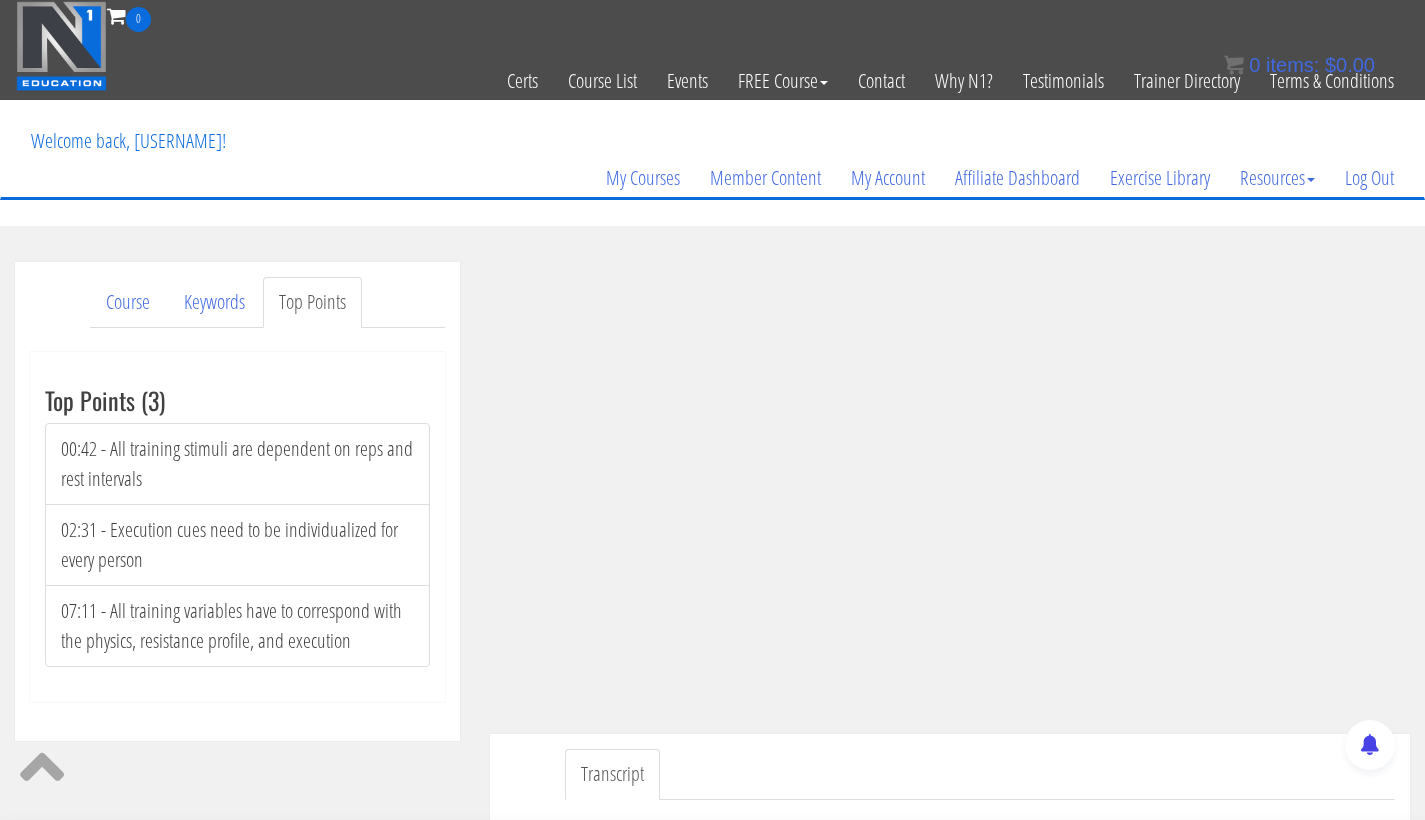 scroll, scrollTop: 0, scrollLeft: 0, axis: both 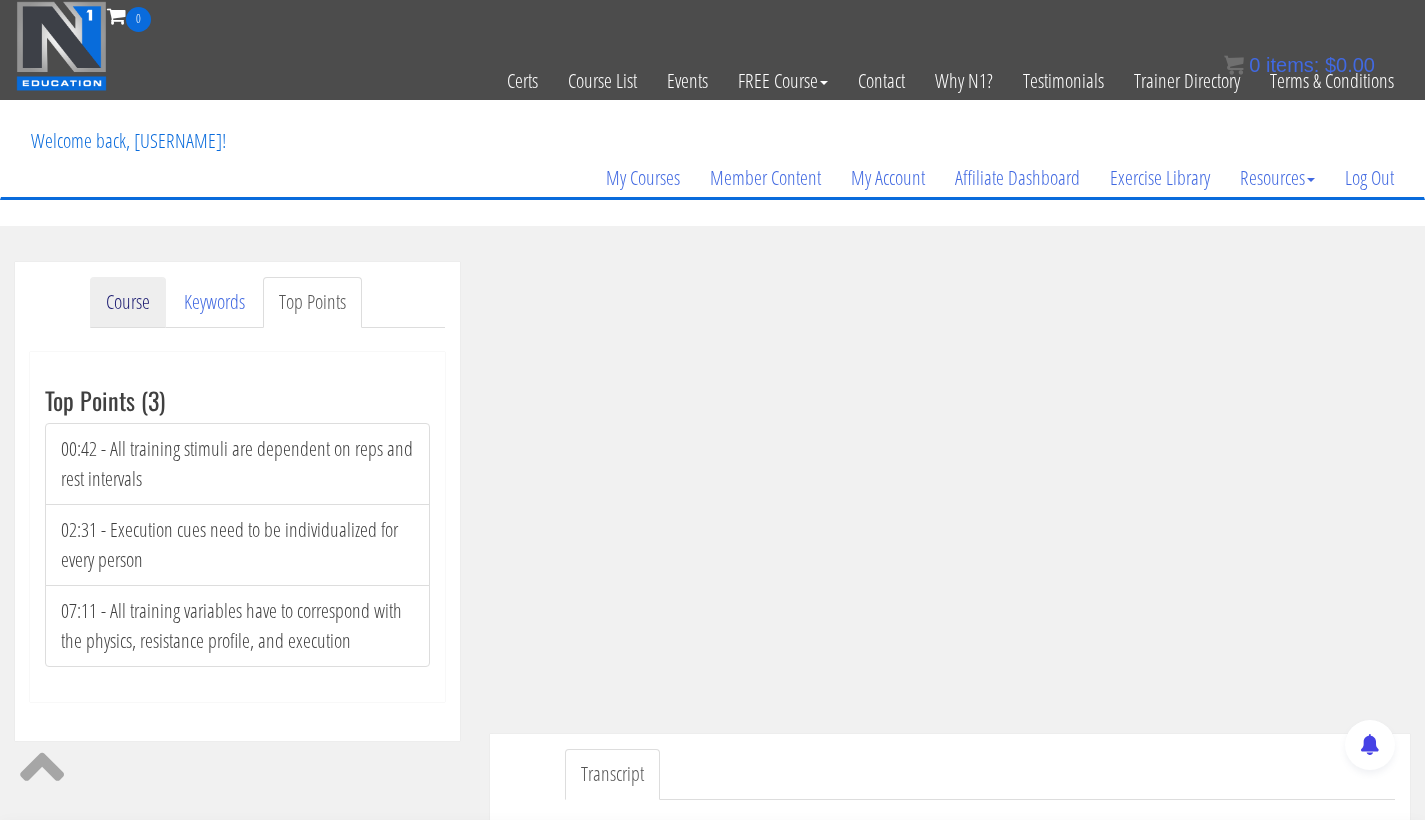 click on "Course" at bounding box center [128, 302] 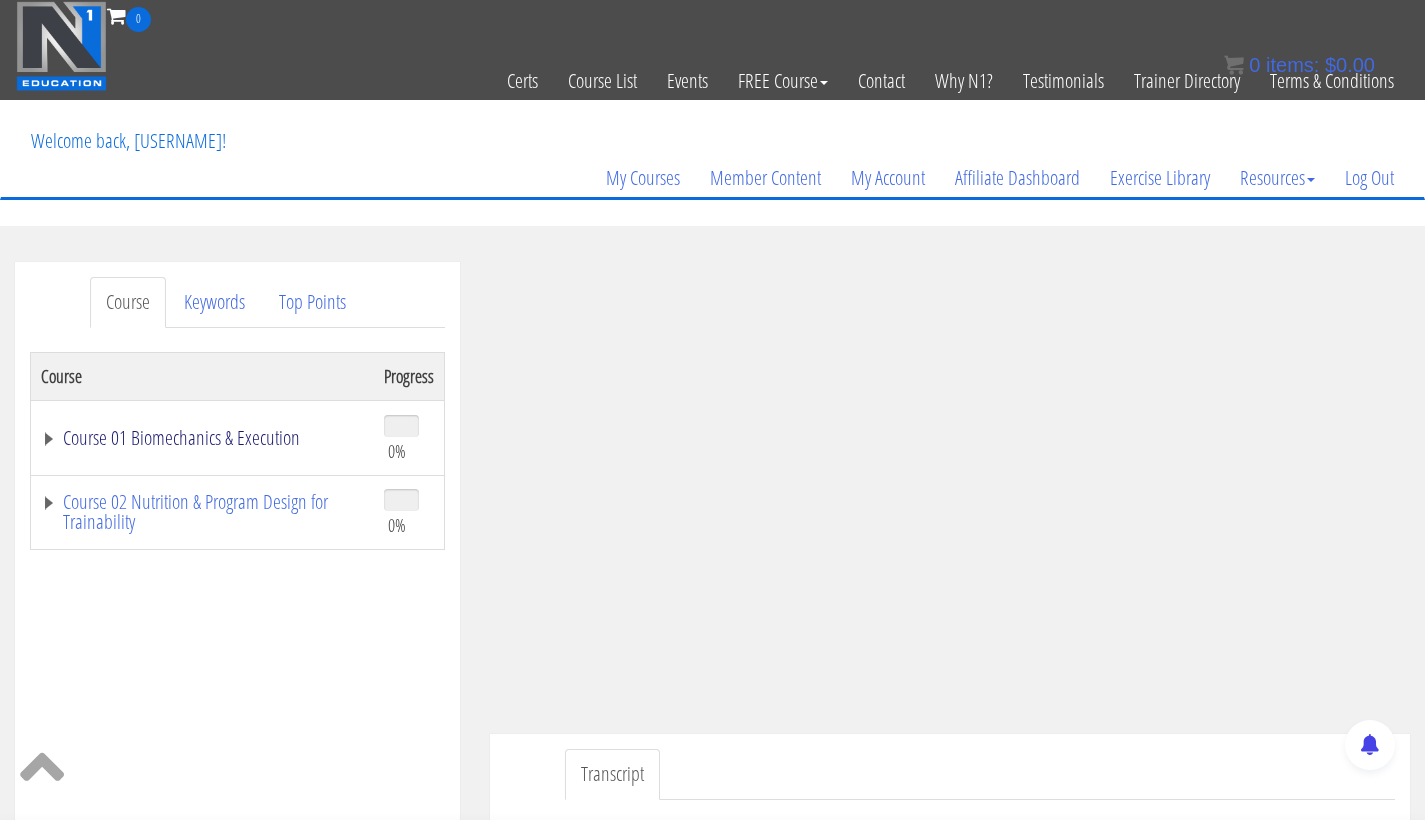 click on "Course 01 Biomechanics & Execution" at bounding box center (202, 438) 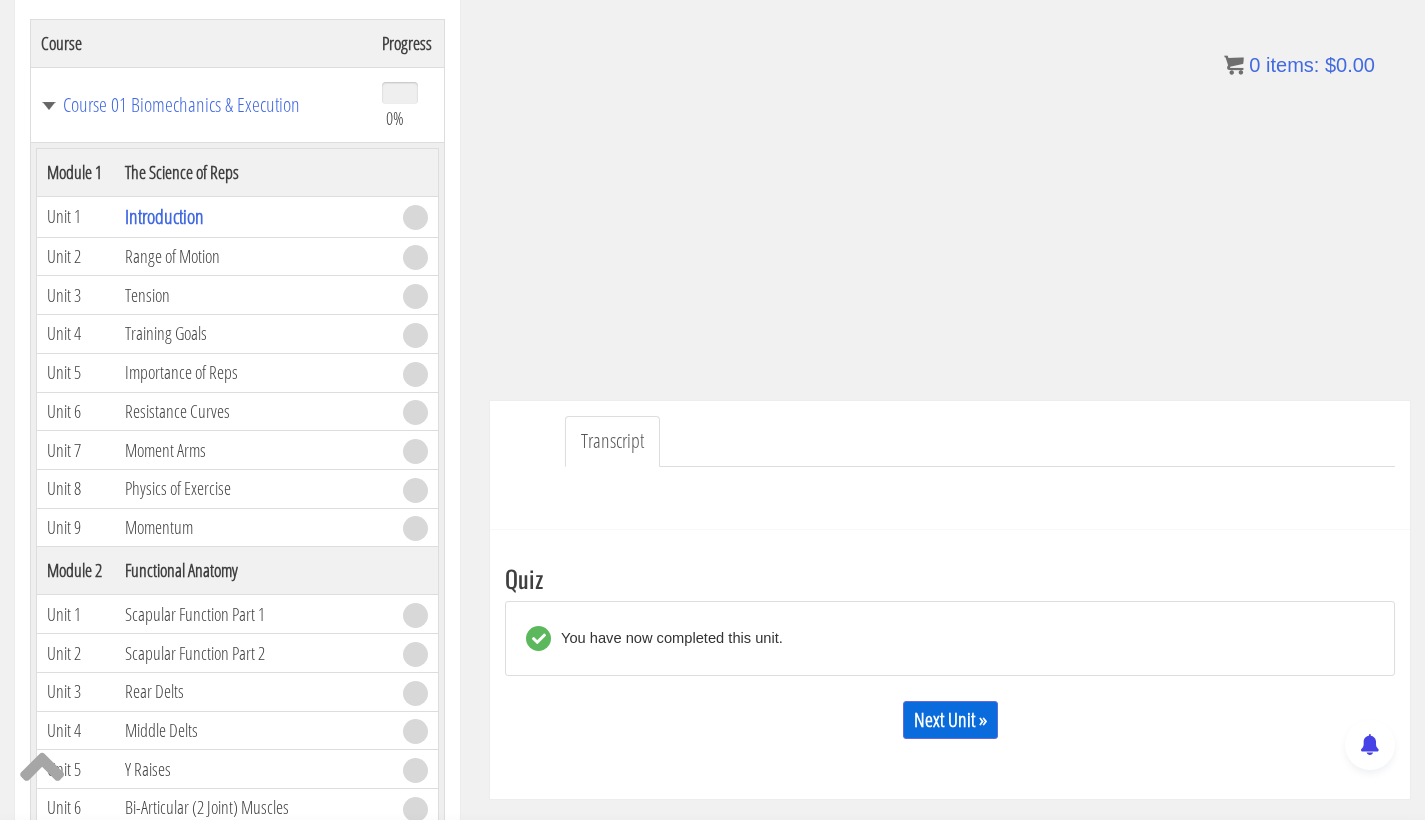 scroll, scrollTop: 340, scrollLeft: 0, axis: vertical 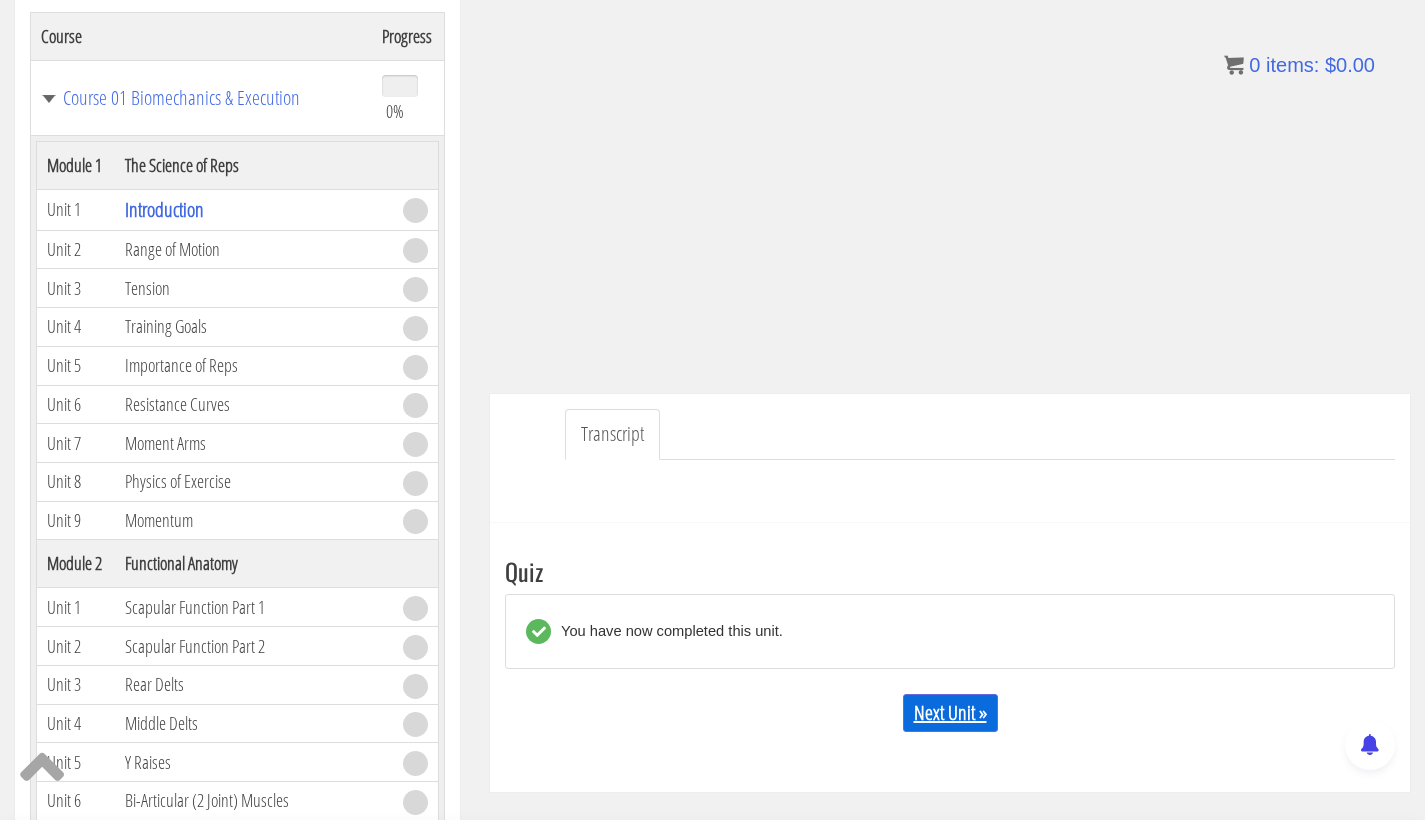 click on "Next Unit »" at bounding box center [950, 713] 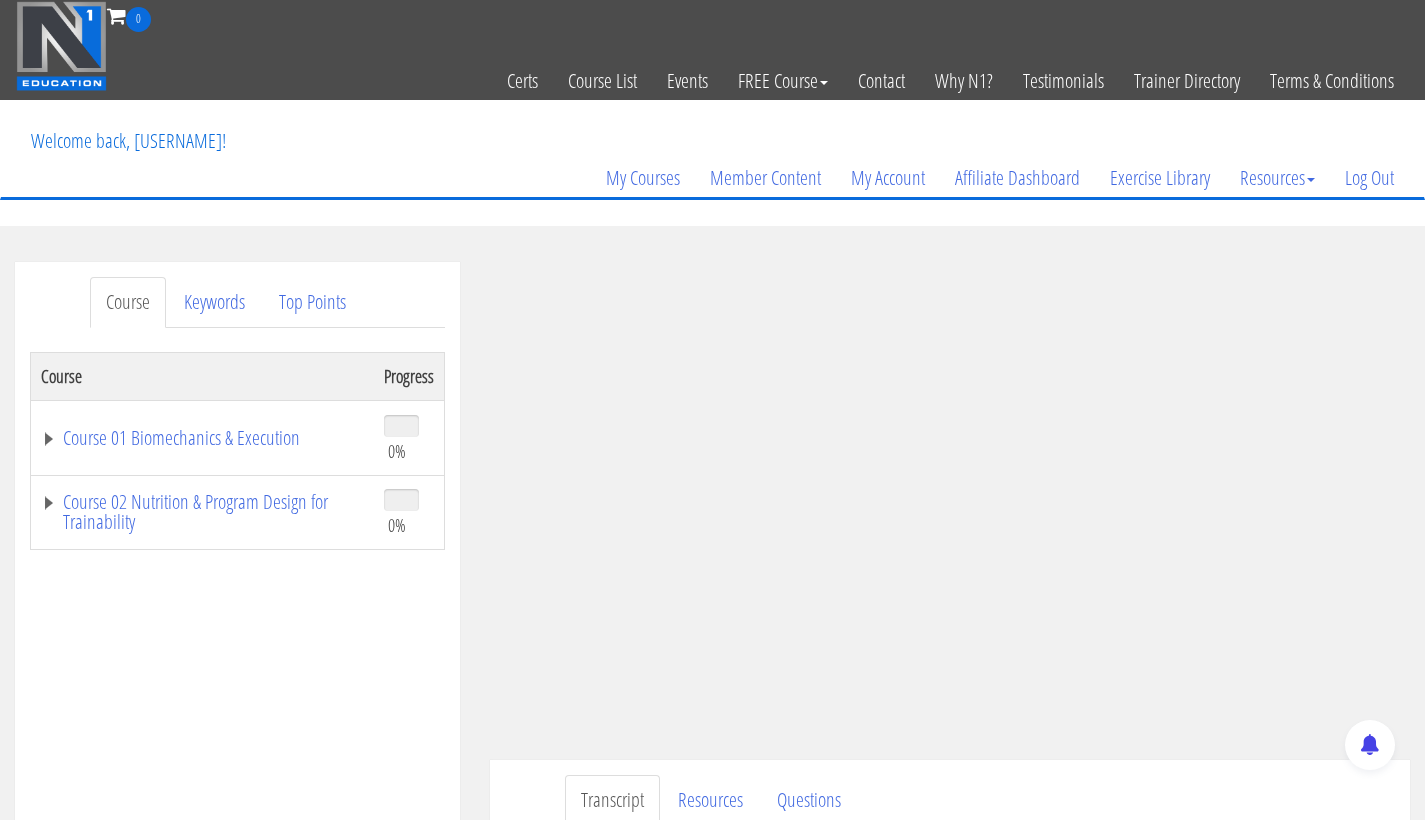 scroll, scrollTop: 0, scrollLeft: 0, axis: both 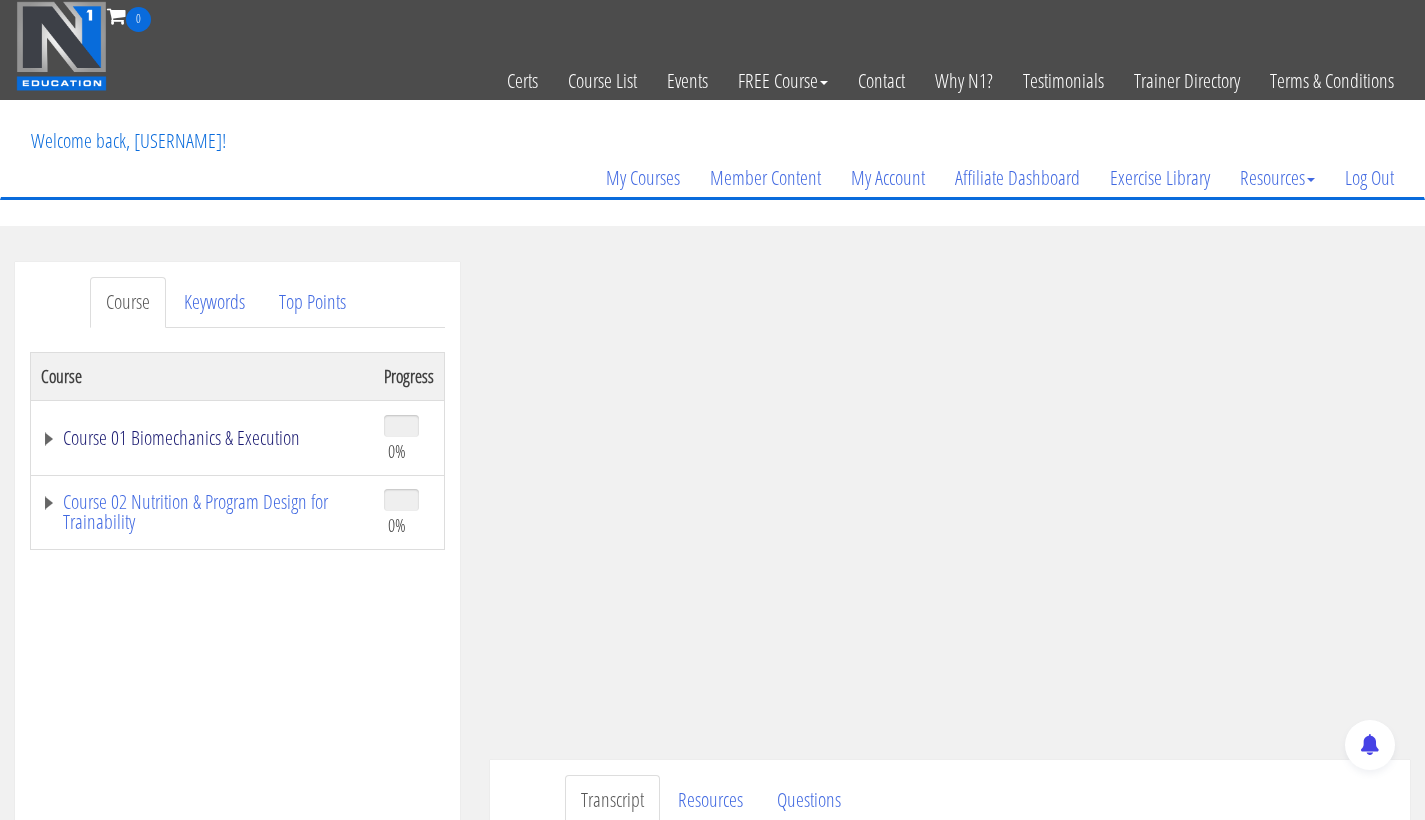 click on "Course 01 Biomechanics & Execution" at bounding box center [202, 438] 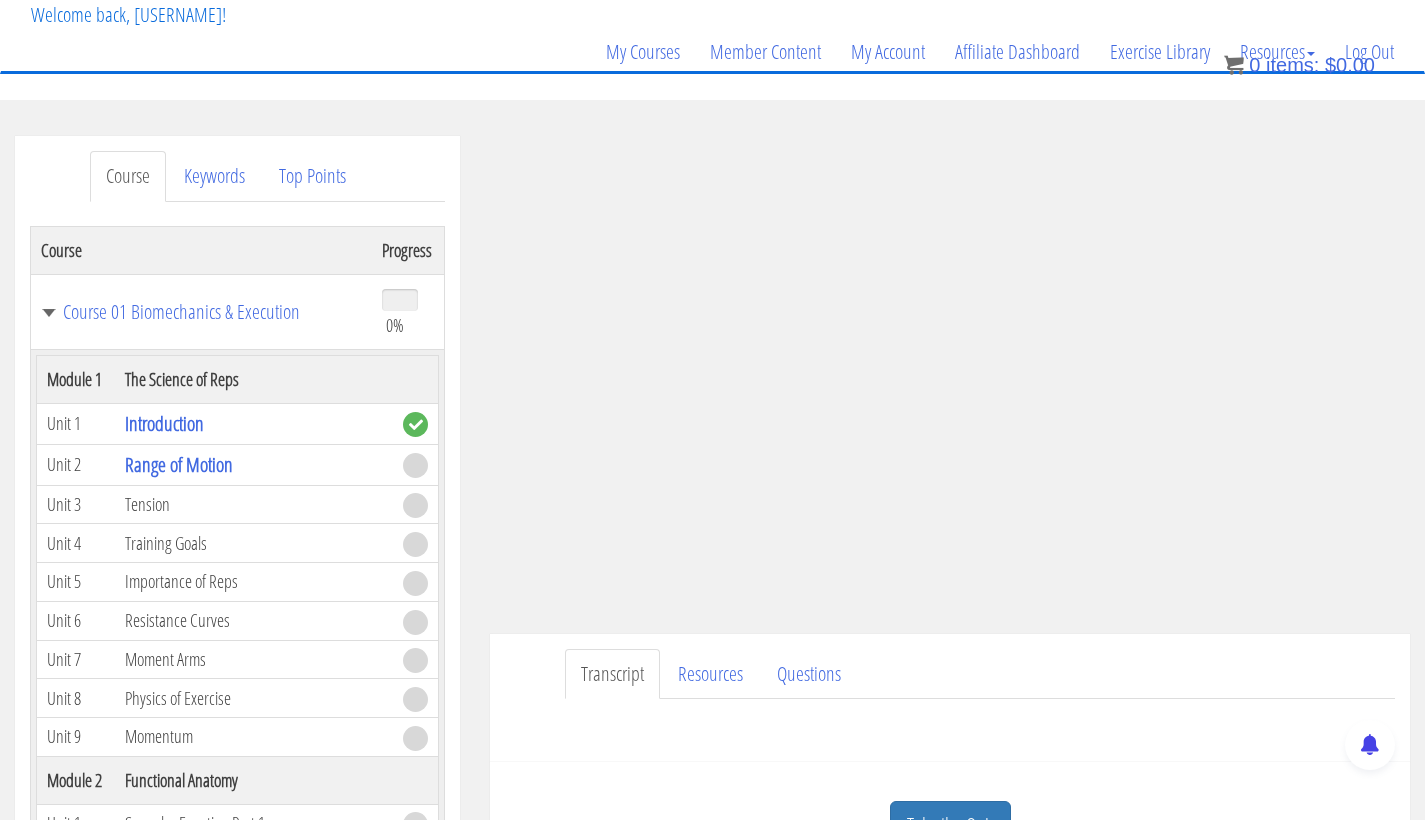 scroll, scrollTop: 109, scrollLeft: 0, axis: vertical 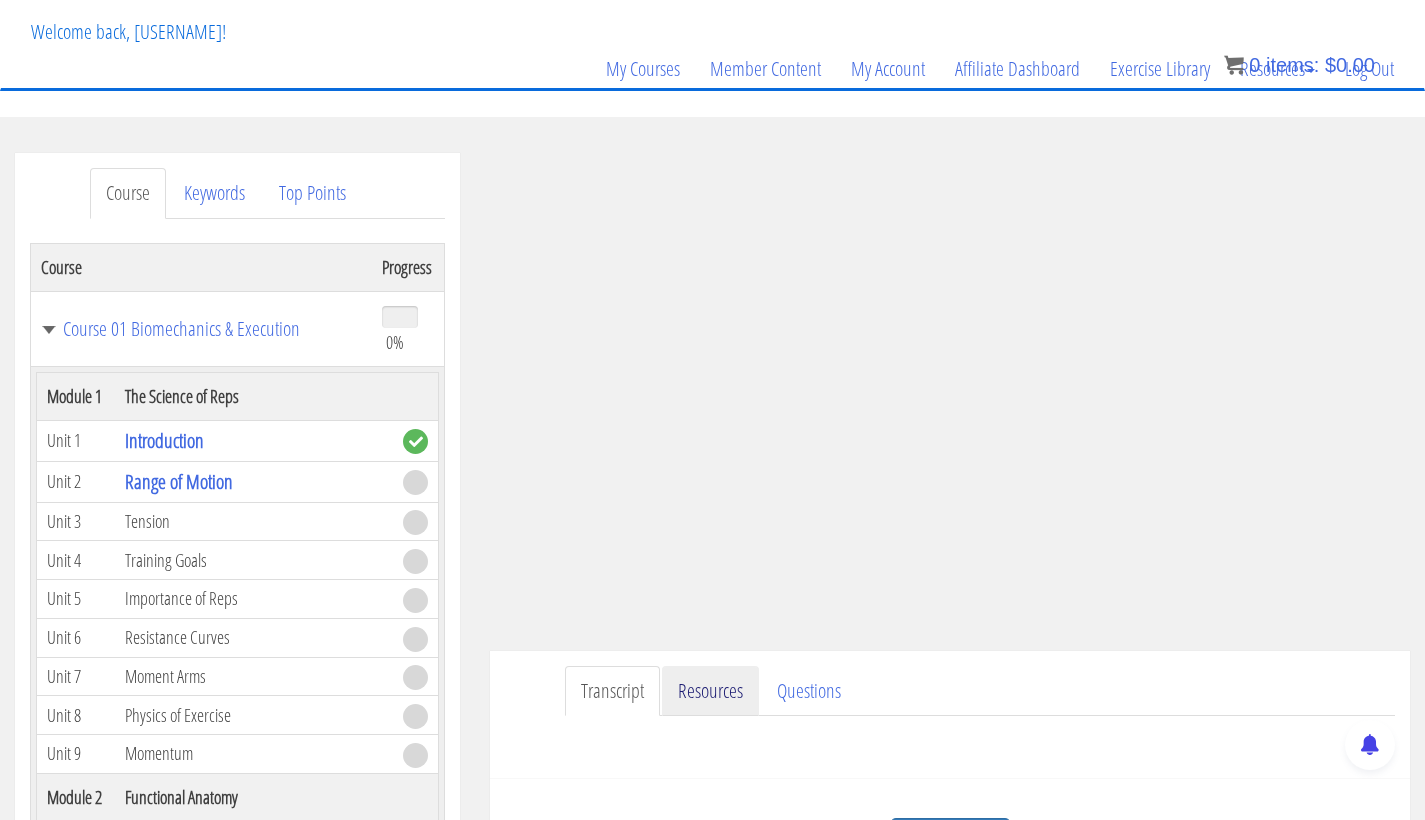 click on "Resources" at bounding box center [710, 691] 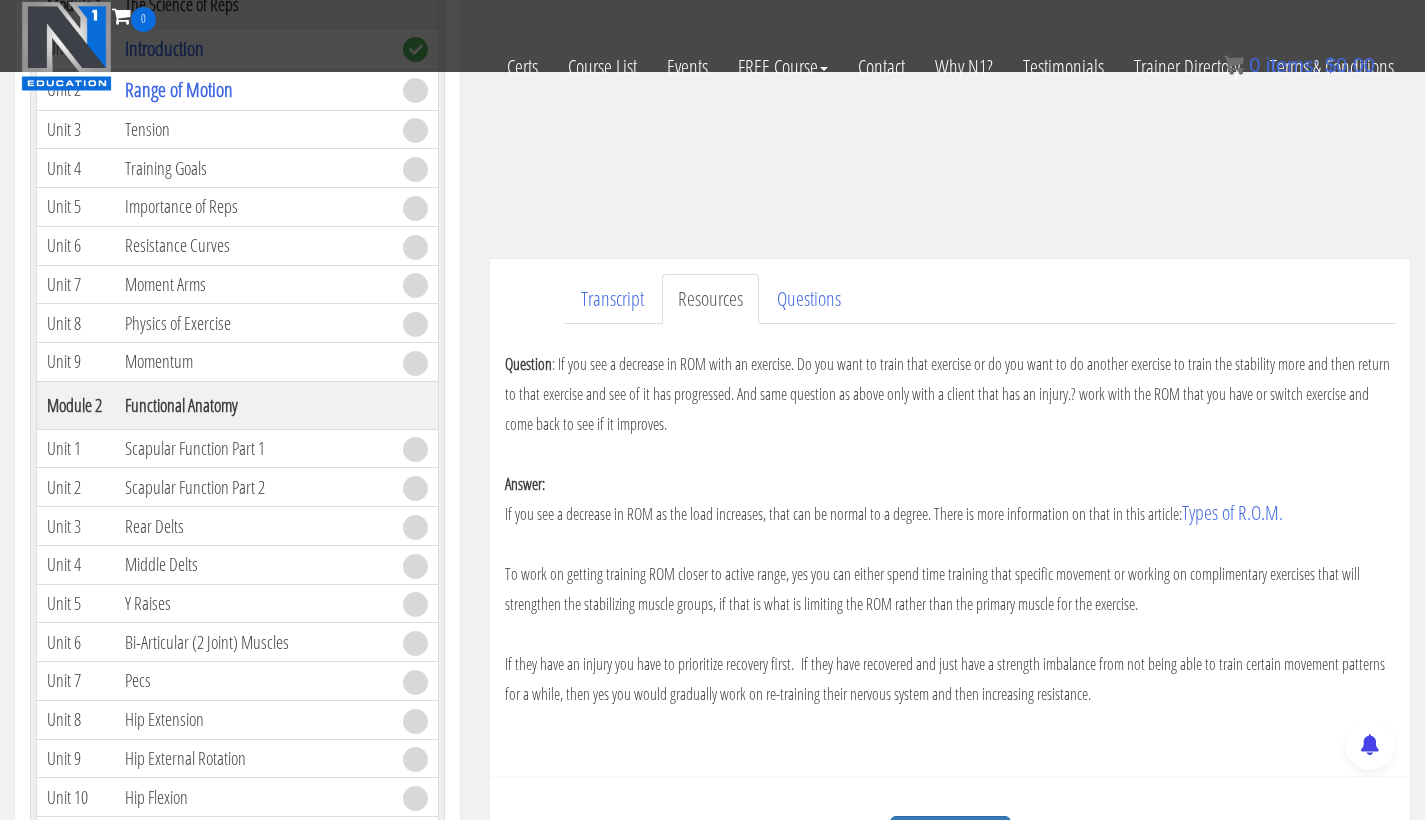 scroll, scrollTop: 376, scrollLeft: 0, axis: vertical 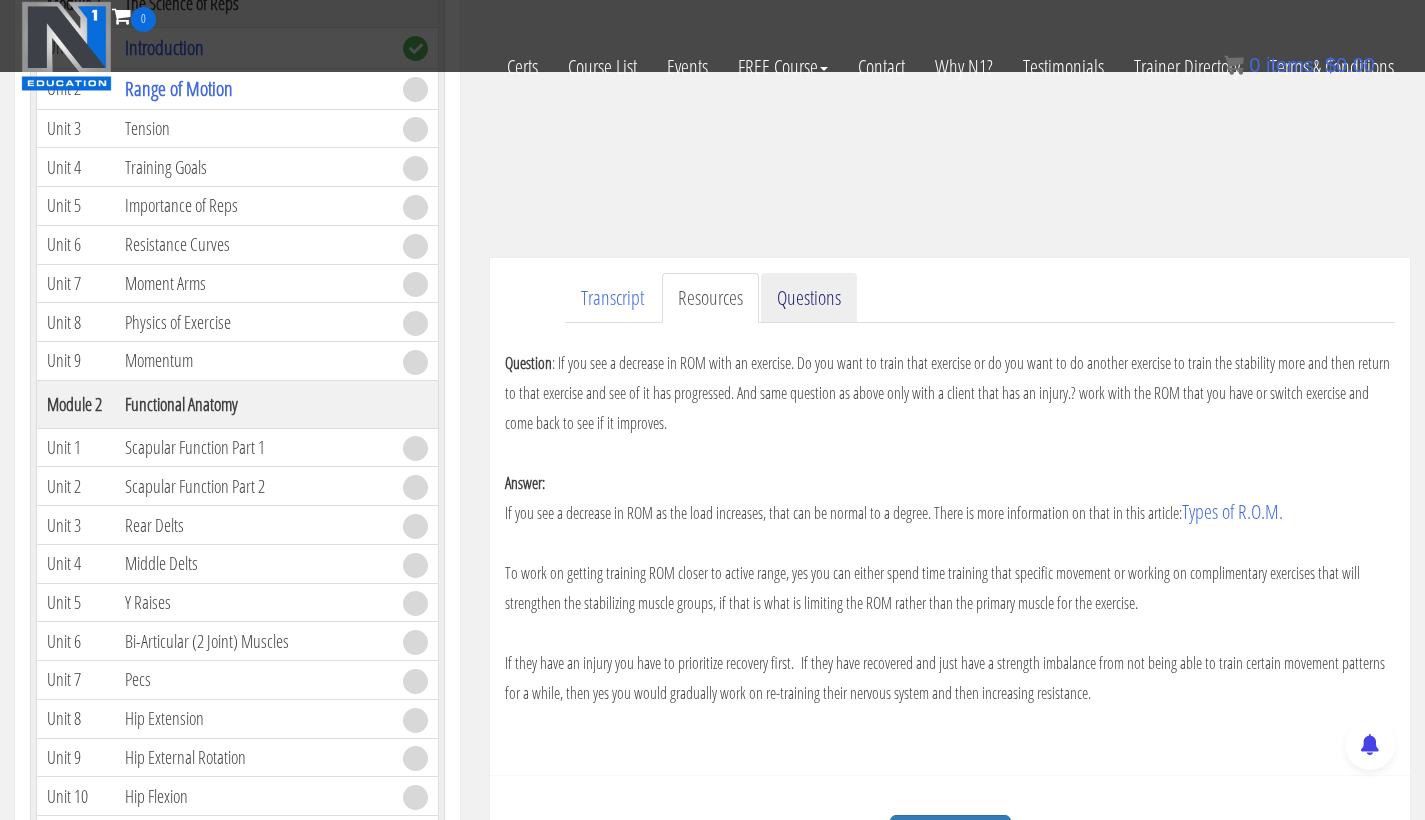 click on "Questions" at bounding box center (809, 298) 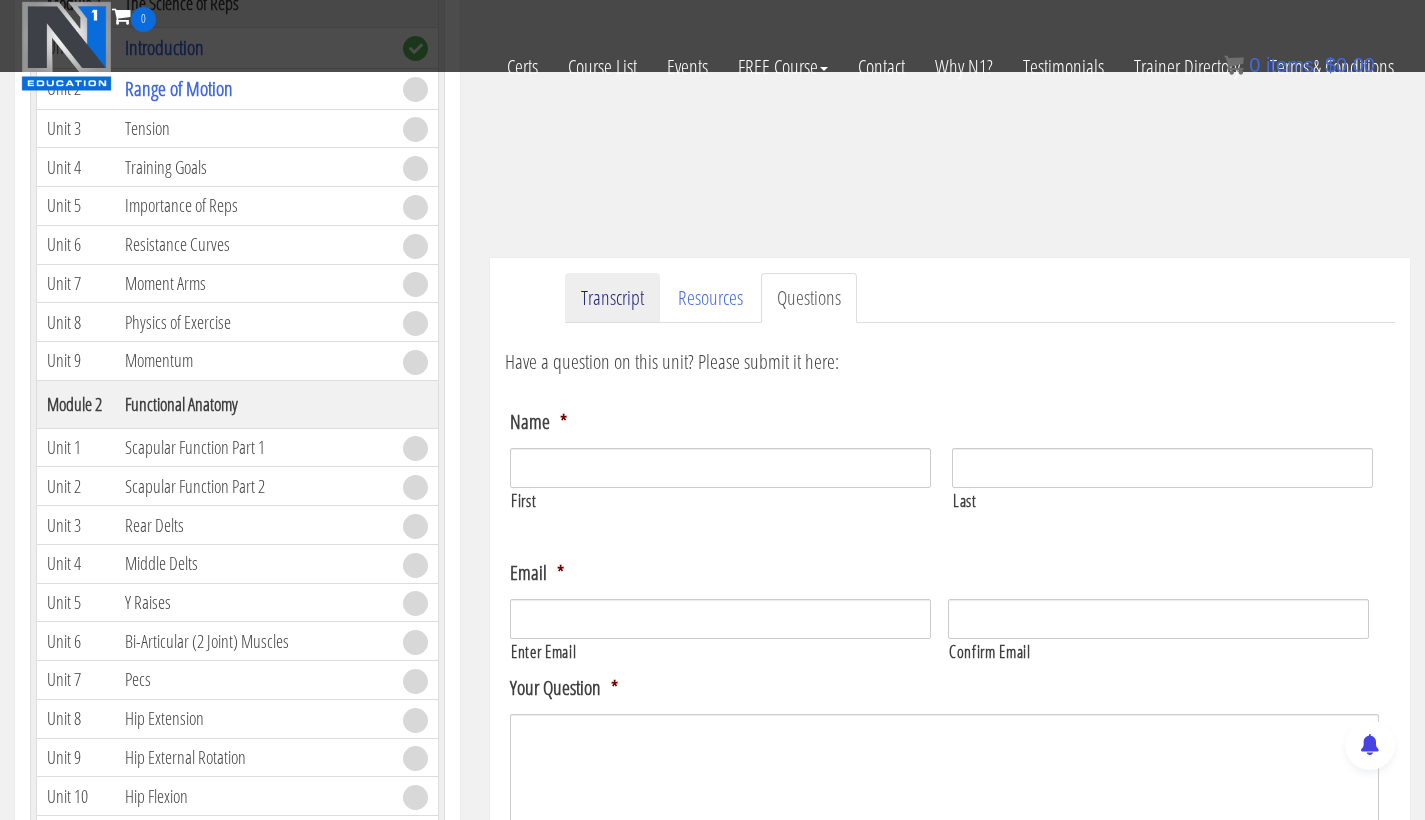 click on "Transcript" at bounding box center [612, 298] 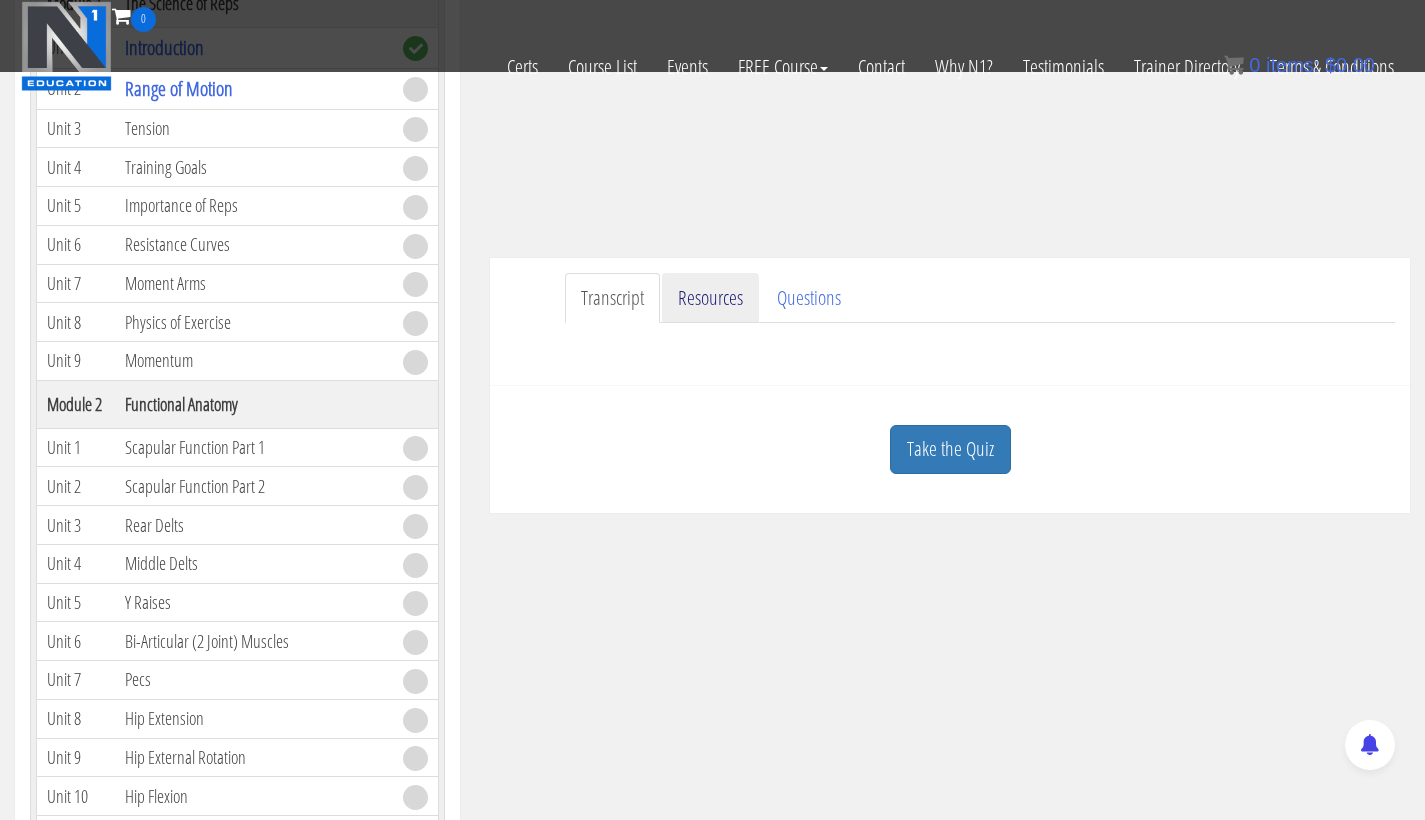 click on "Resources" at bounding box center [710, 298] 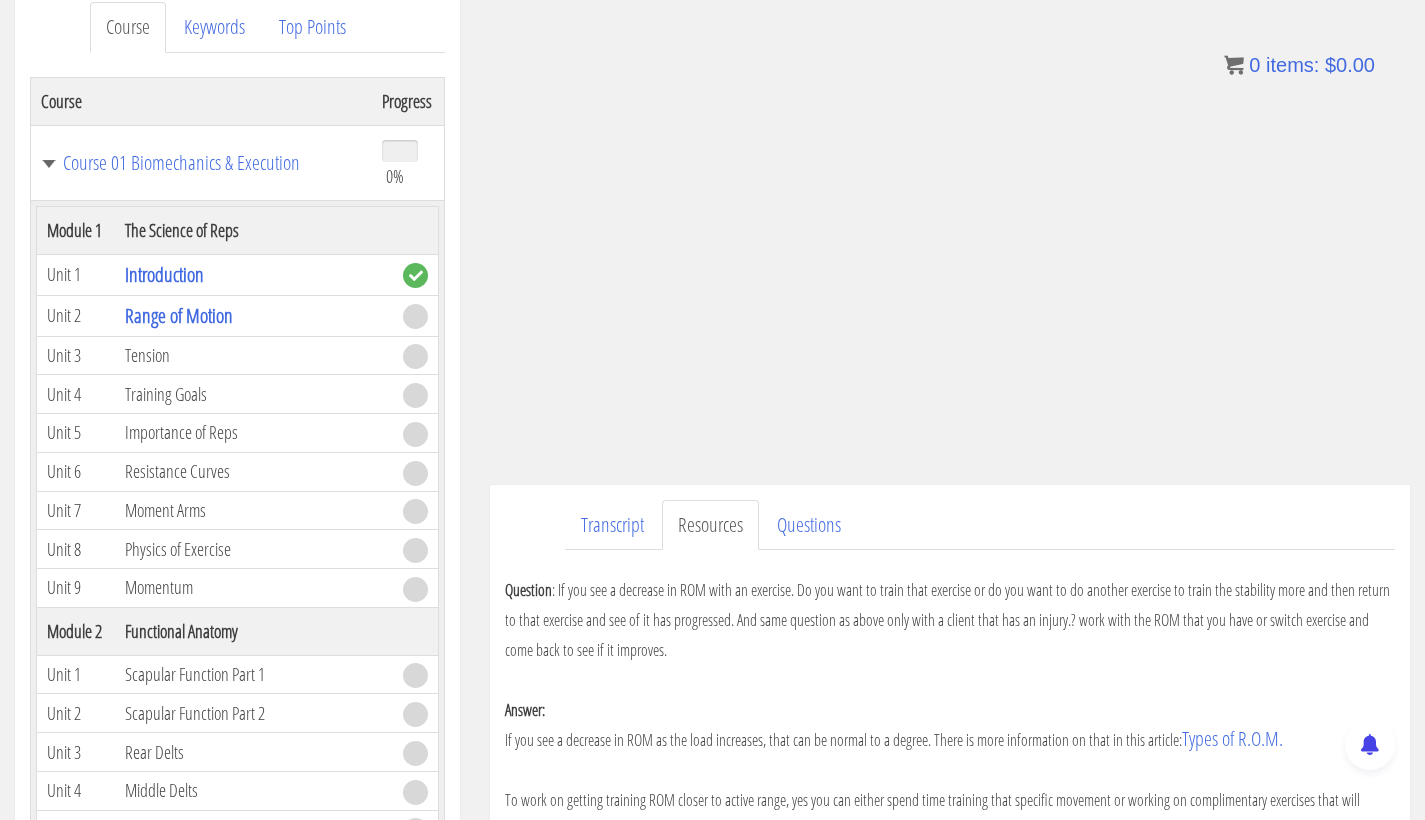 scroll, scrollTop: 278, scrollLeft: 0, axis: vertical 